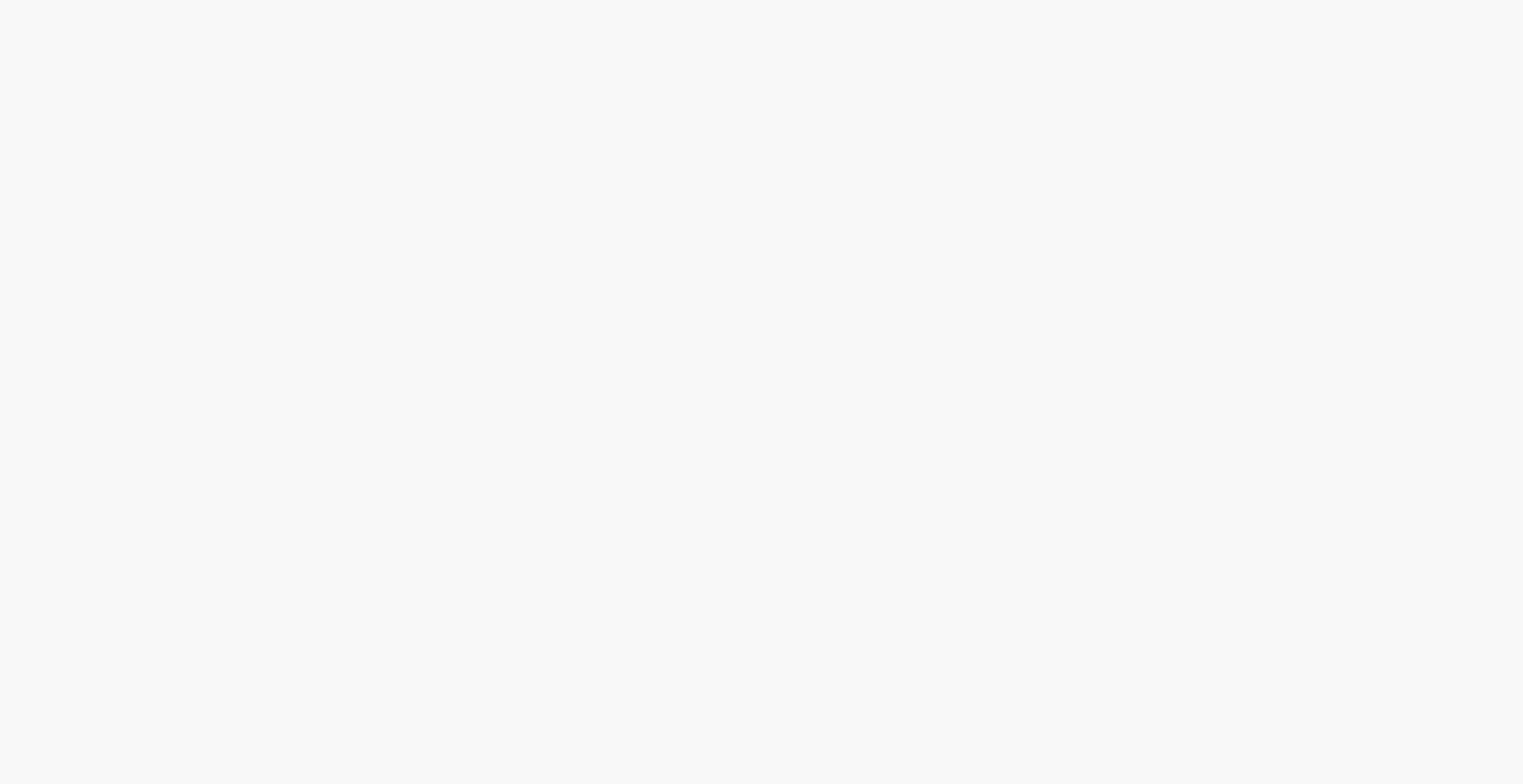 scroll, scrollTop: 0, scrollLeft: 0, axis: both 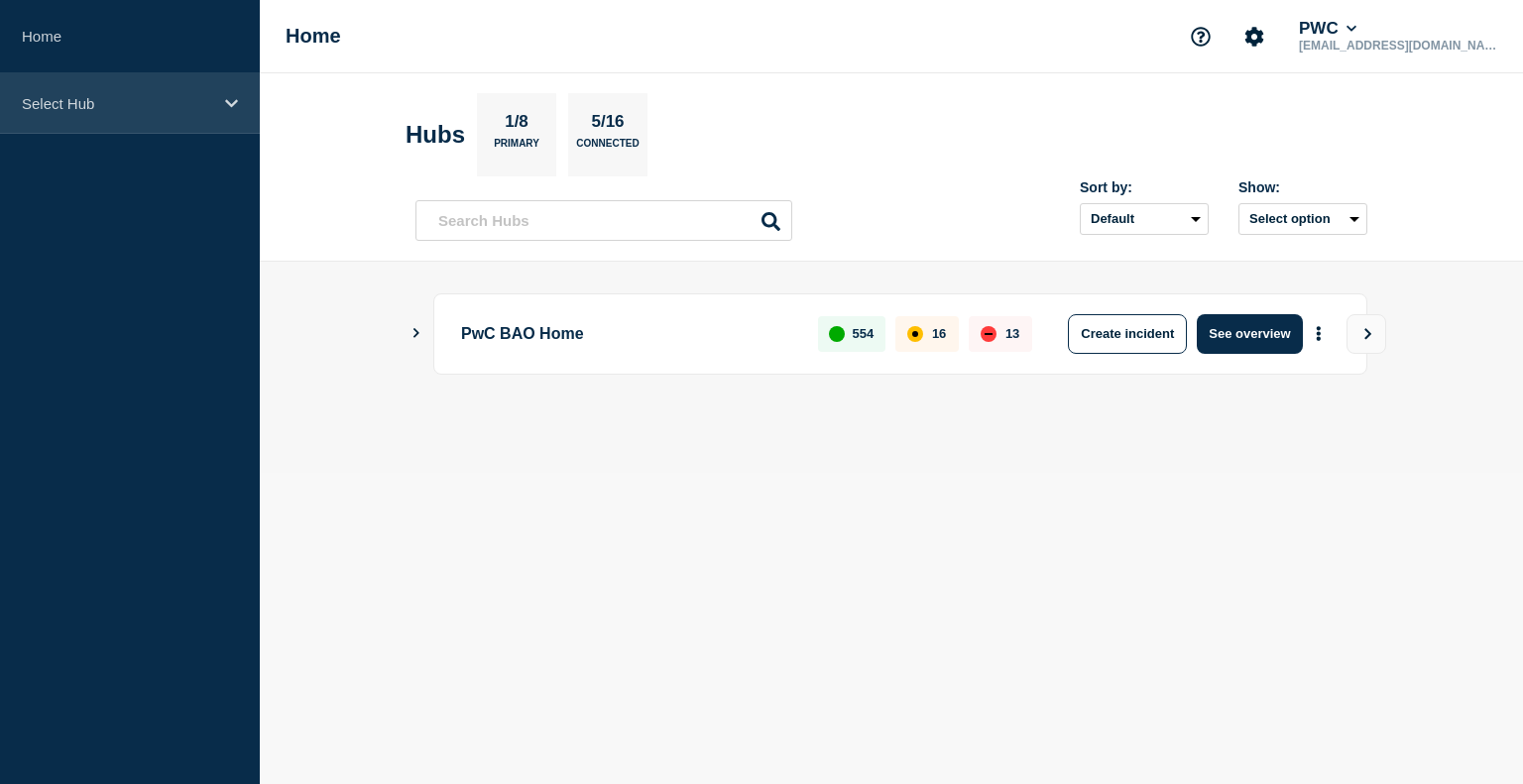 click 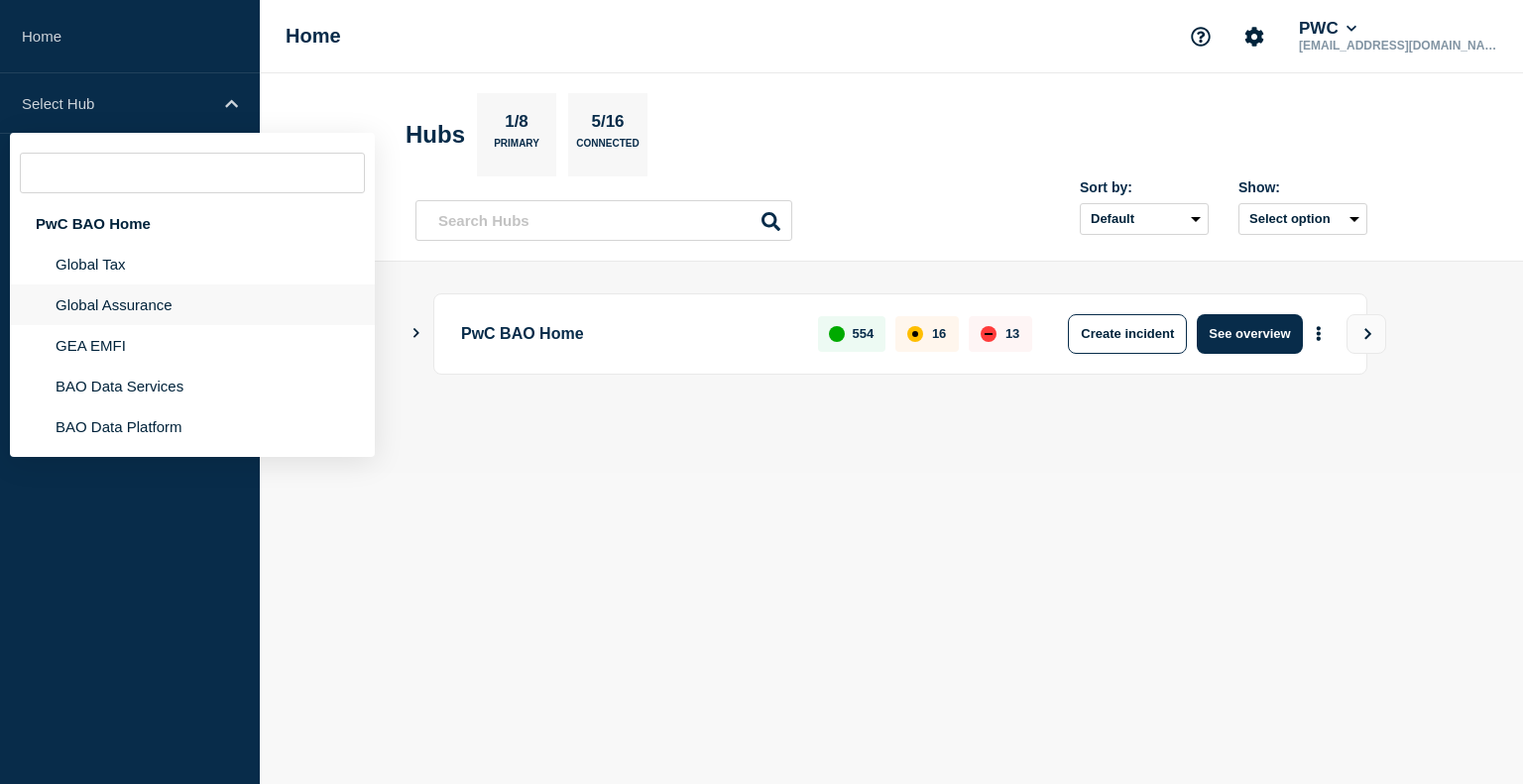 click on "Global Assurance" 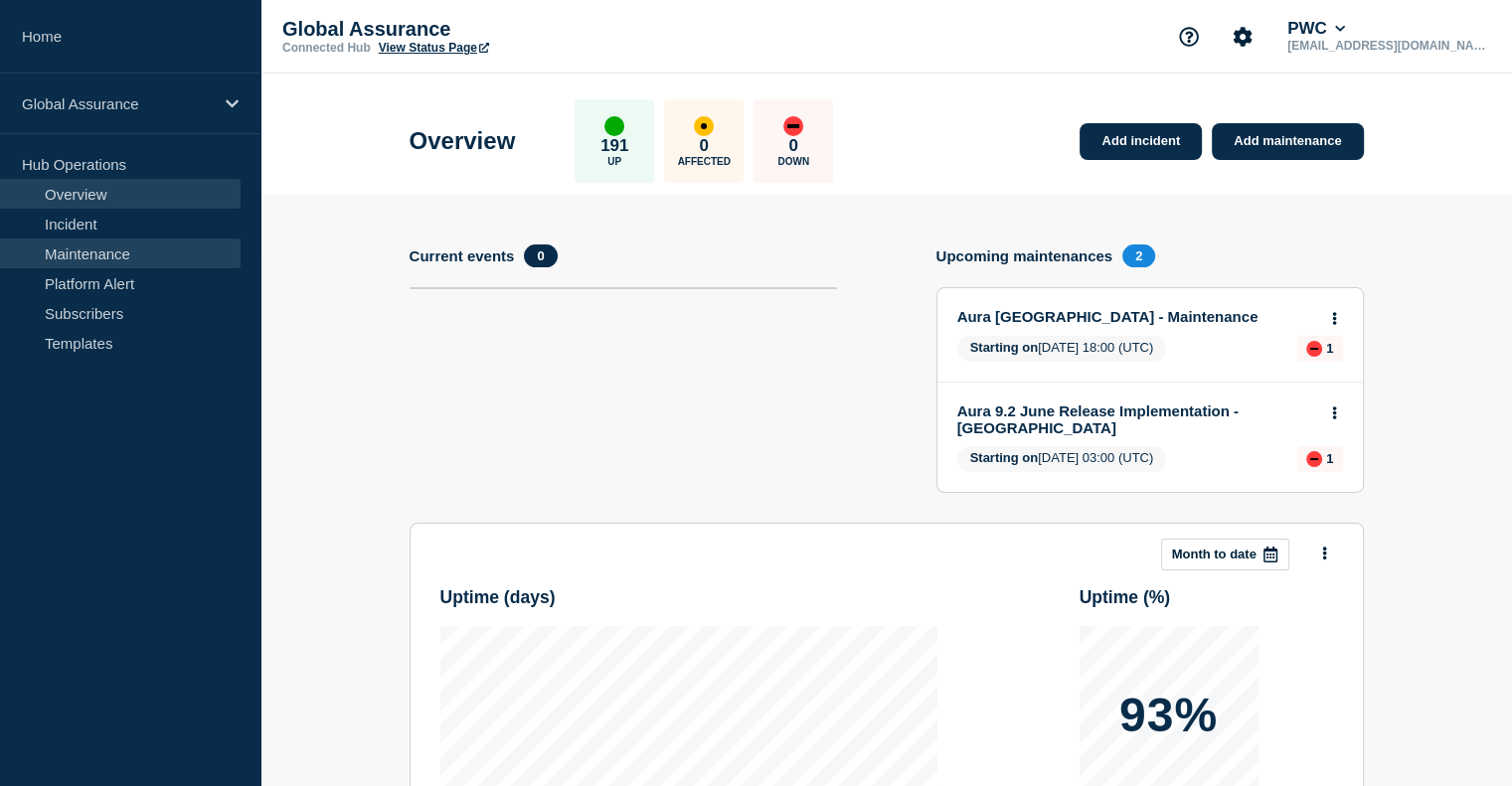 click on "Maintenance" at bounding box center [120, 253] 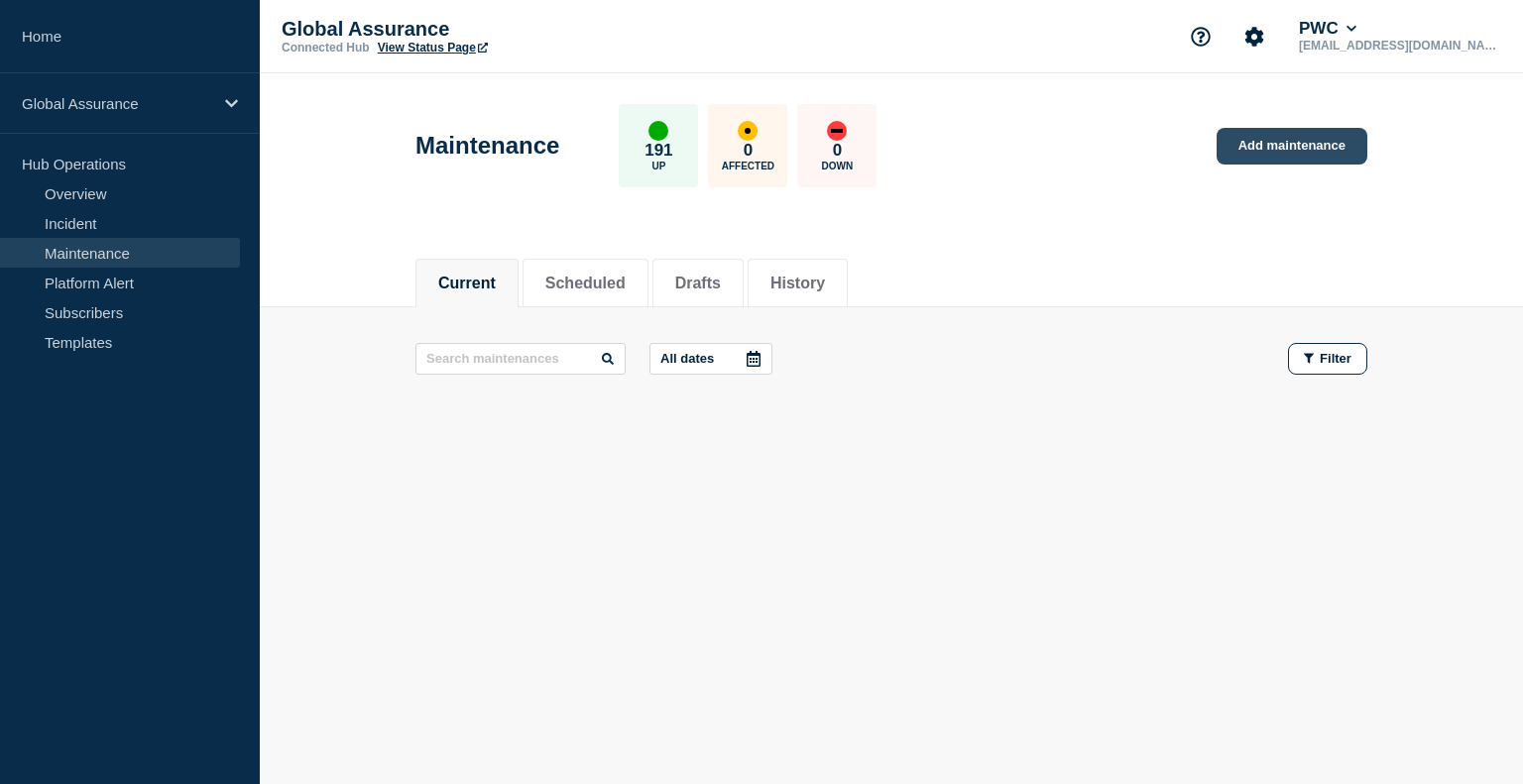 click on "Add maintenance" 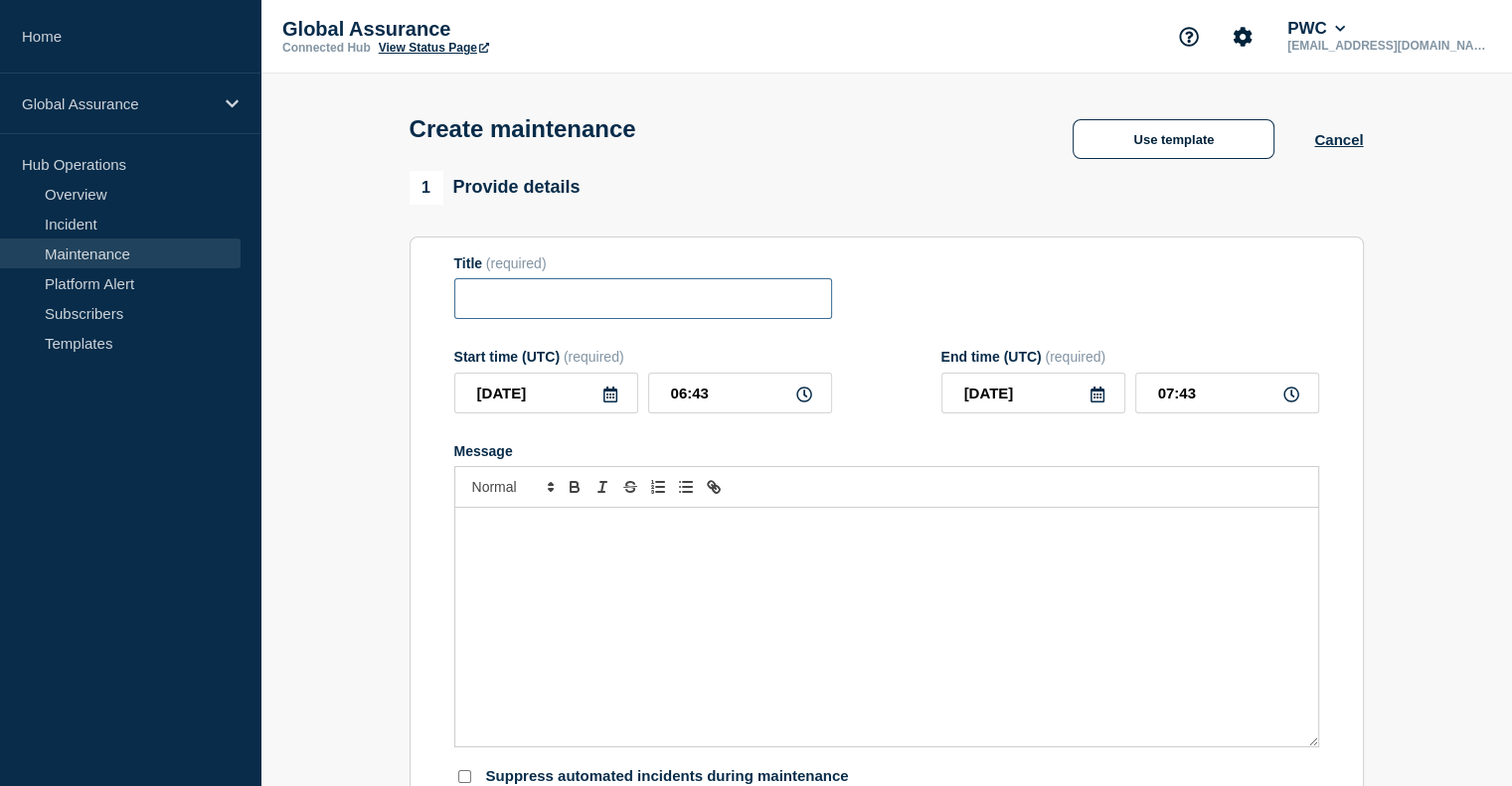 click at bounding box center (643, 298) 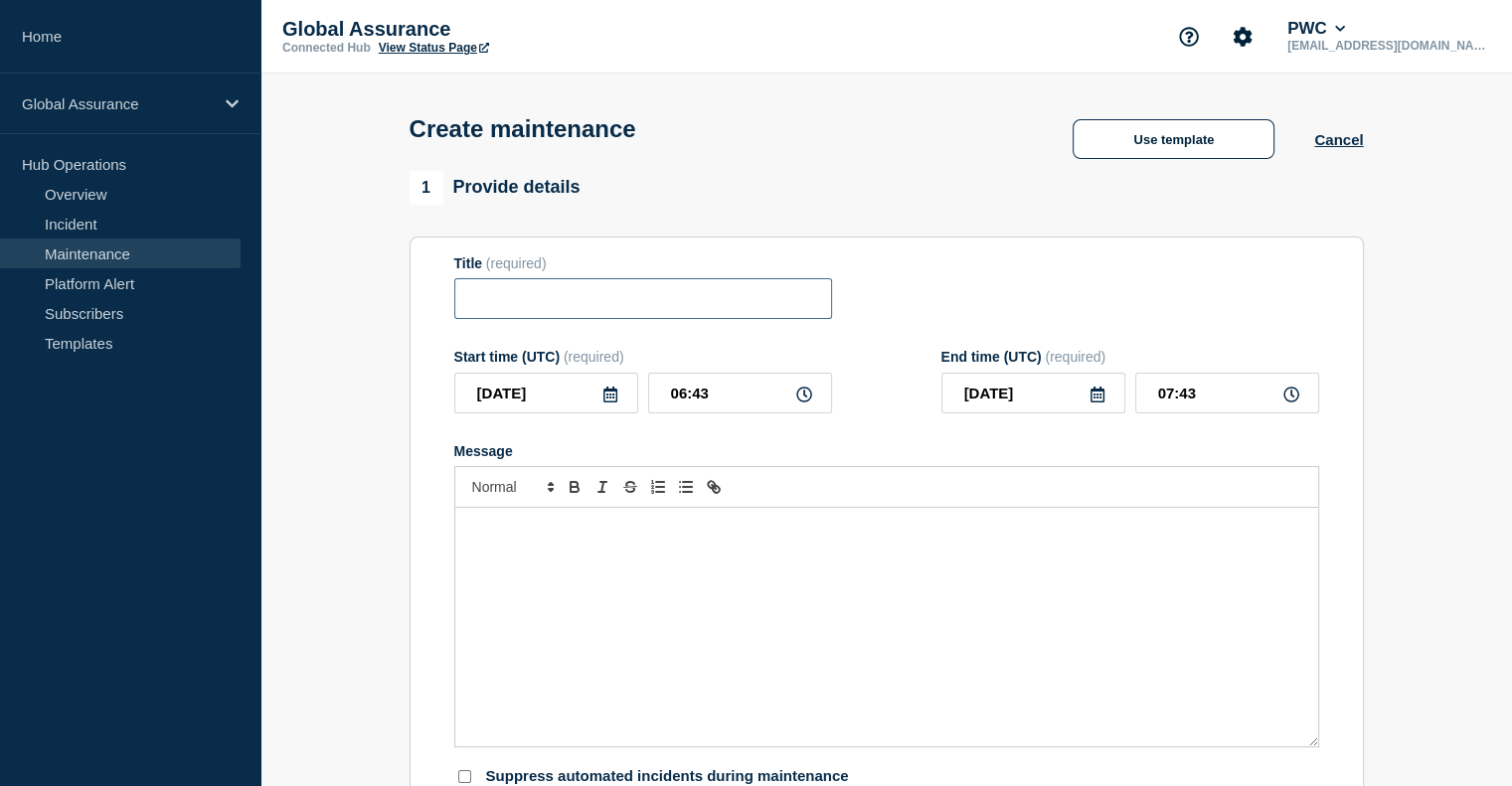 paste on "Aura 9.2 June Release Implementation -" 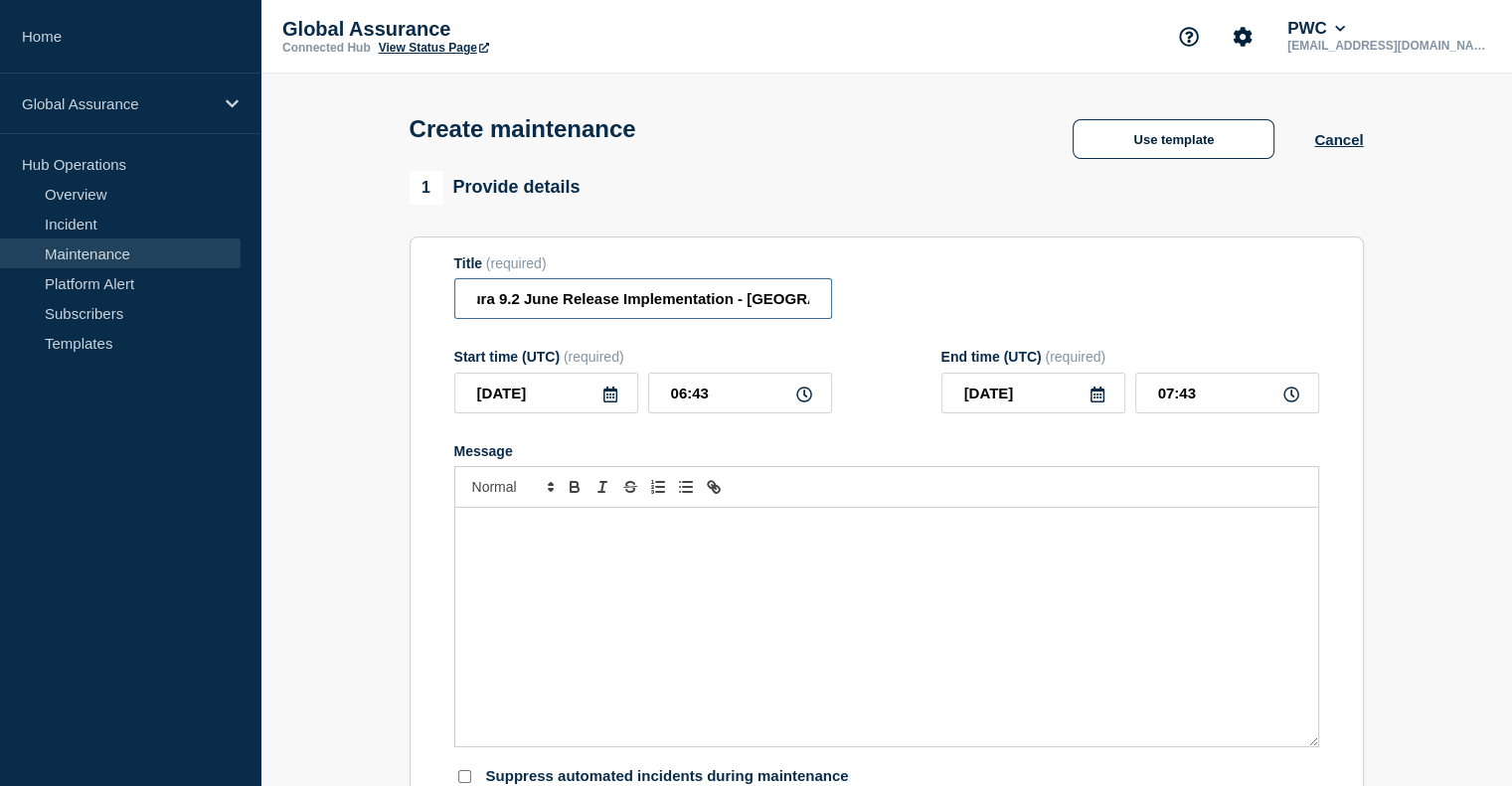 scroll, scrollTop: 0, scrollLeft: 25, axis: horizontal 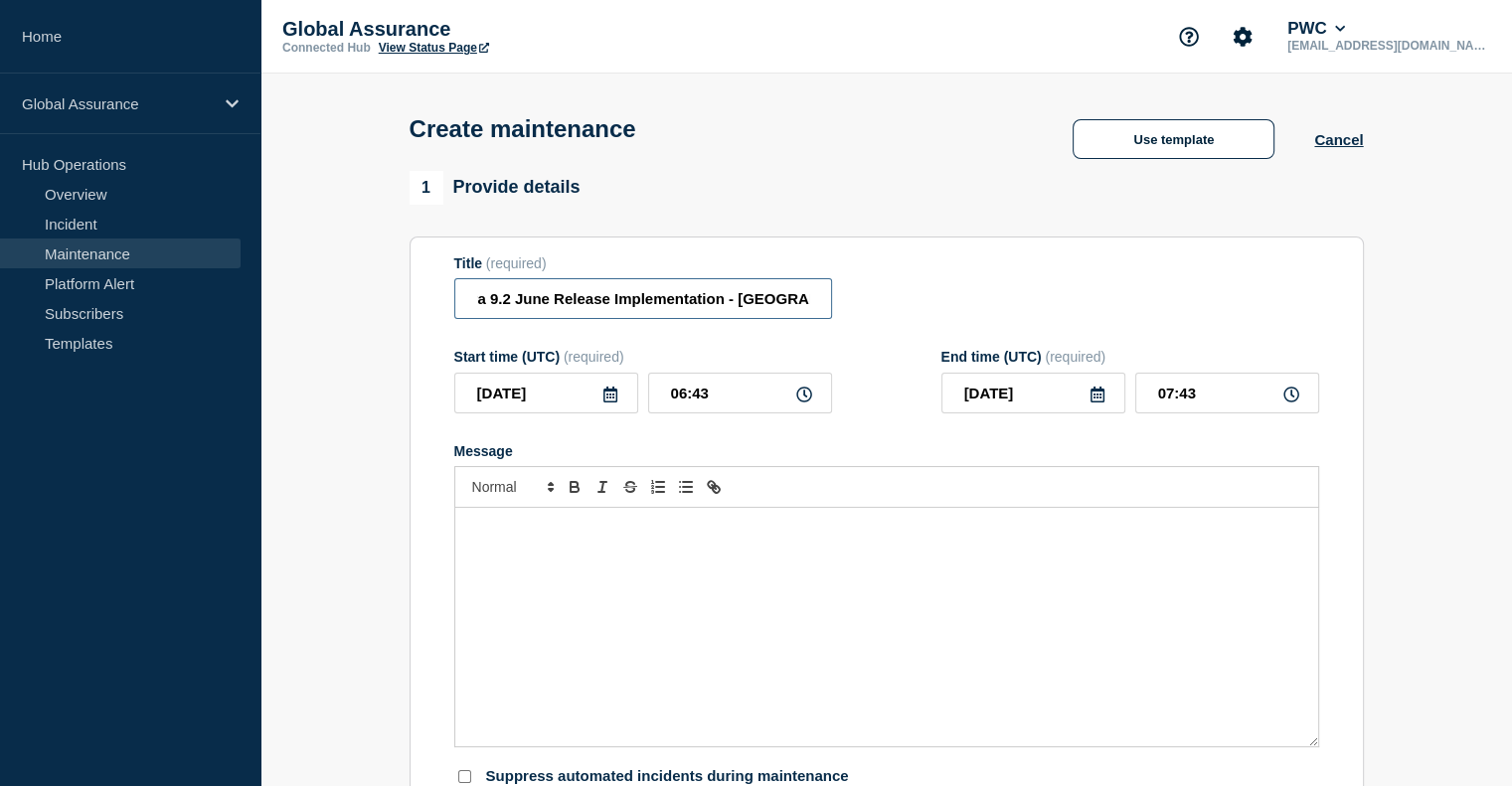 type on "Aura 9.2 June Release Implementation - Caribbean" 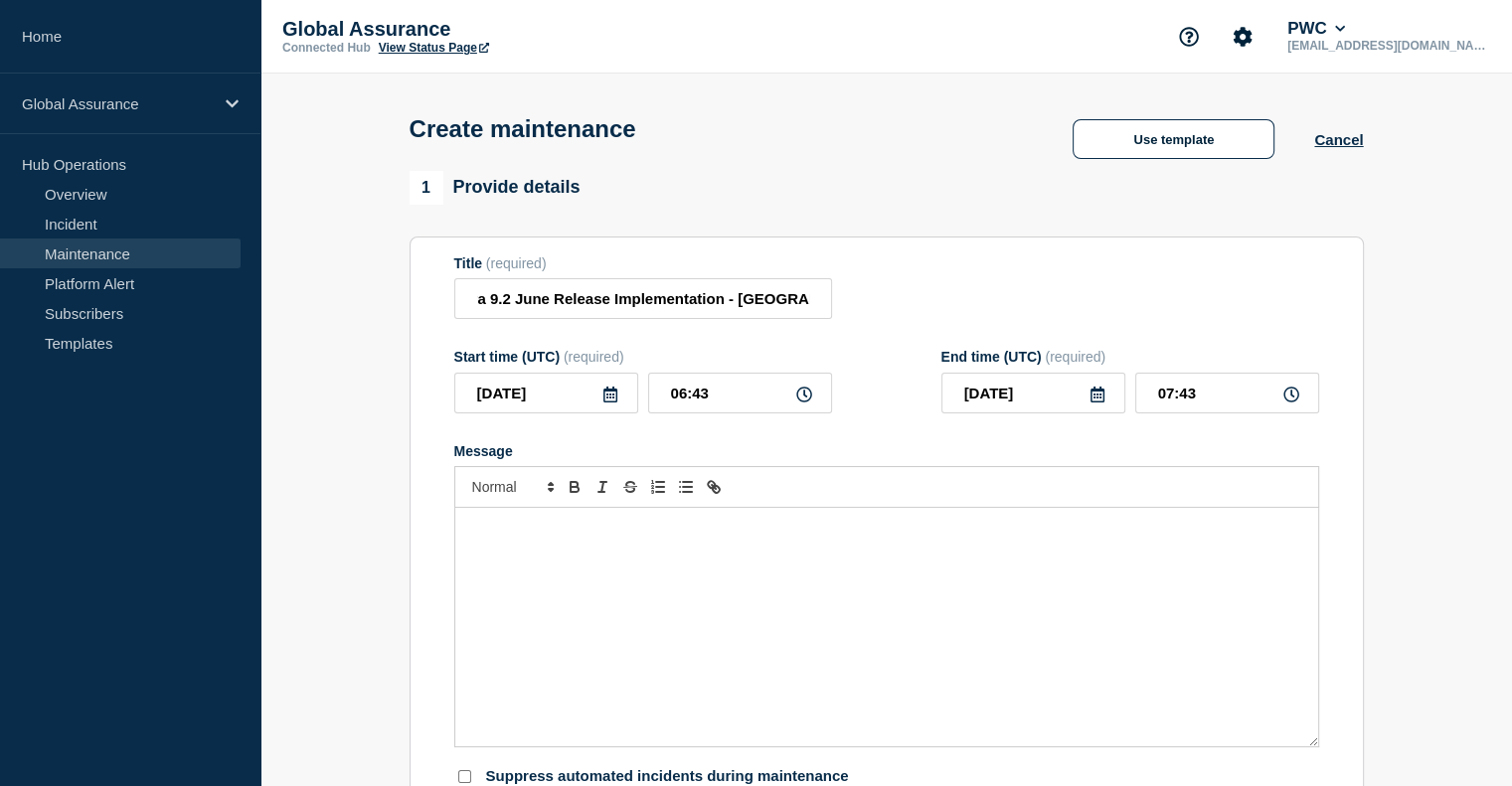 click 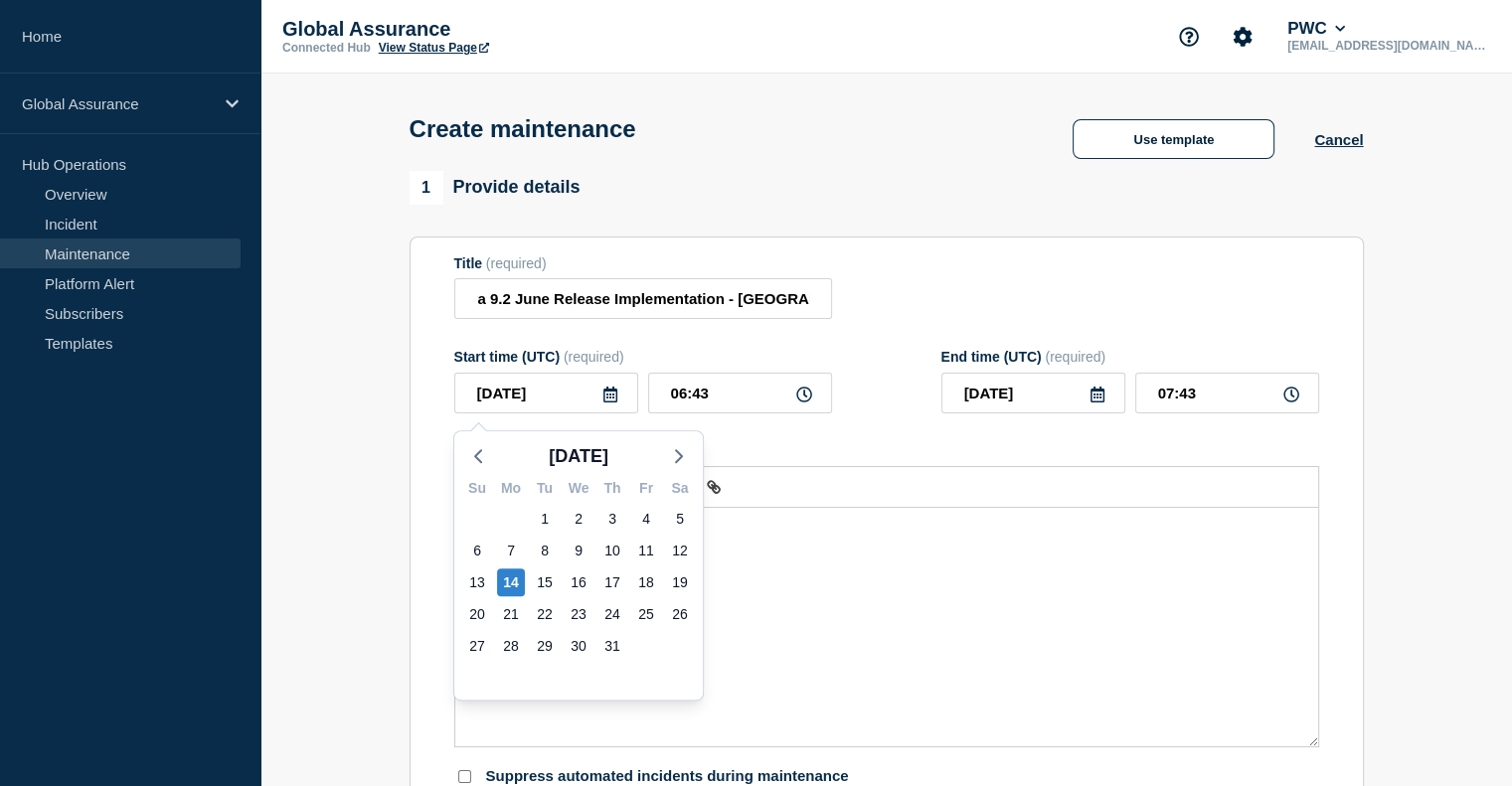 scroll, scrollTop: 0, scrollLeft: 0, axis: both 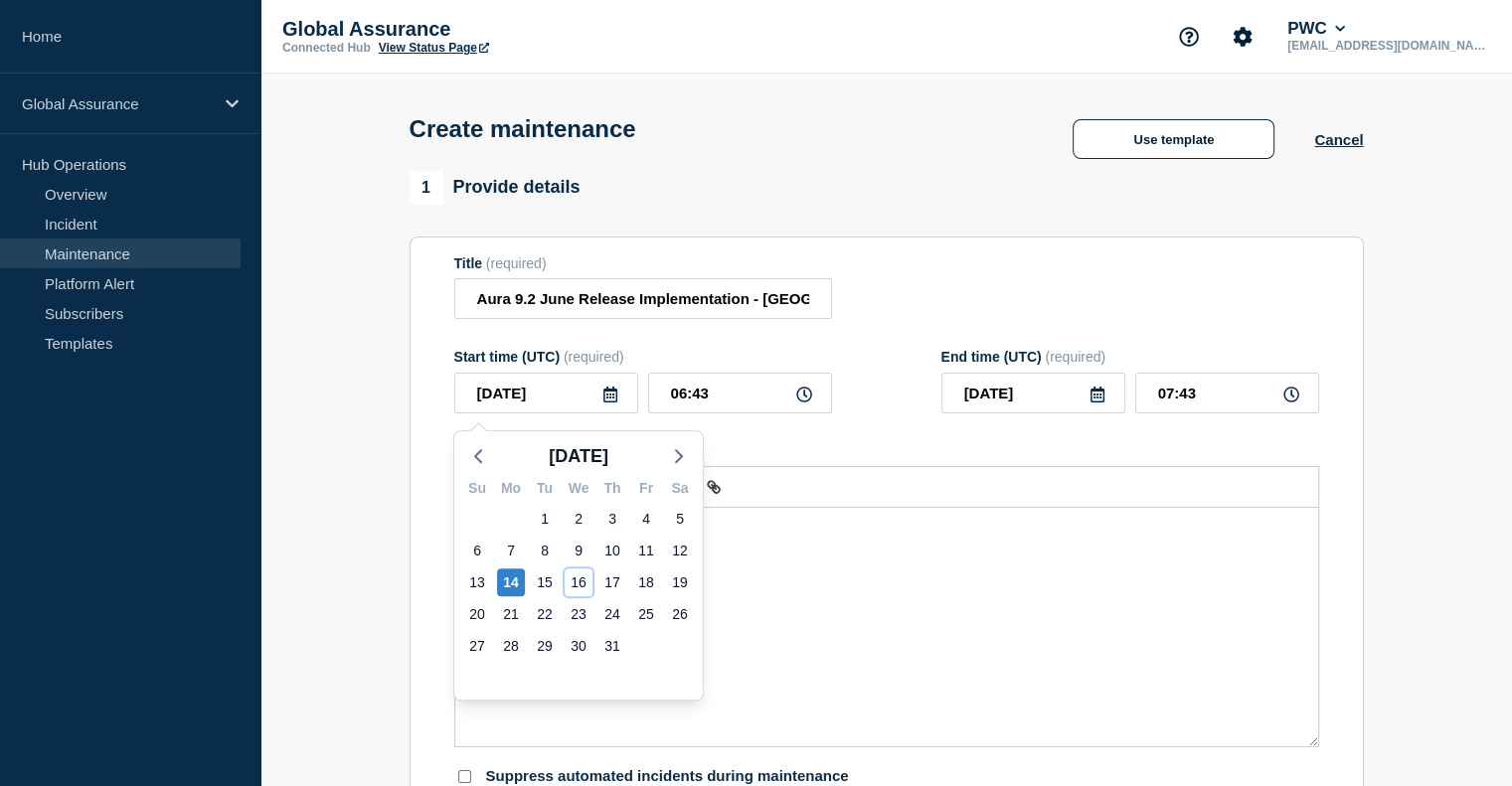 click on "16" 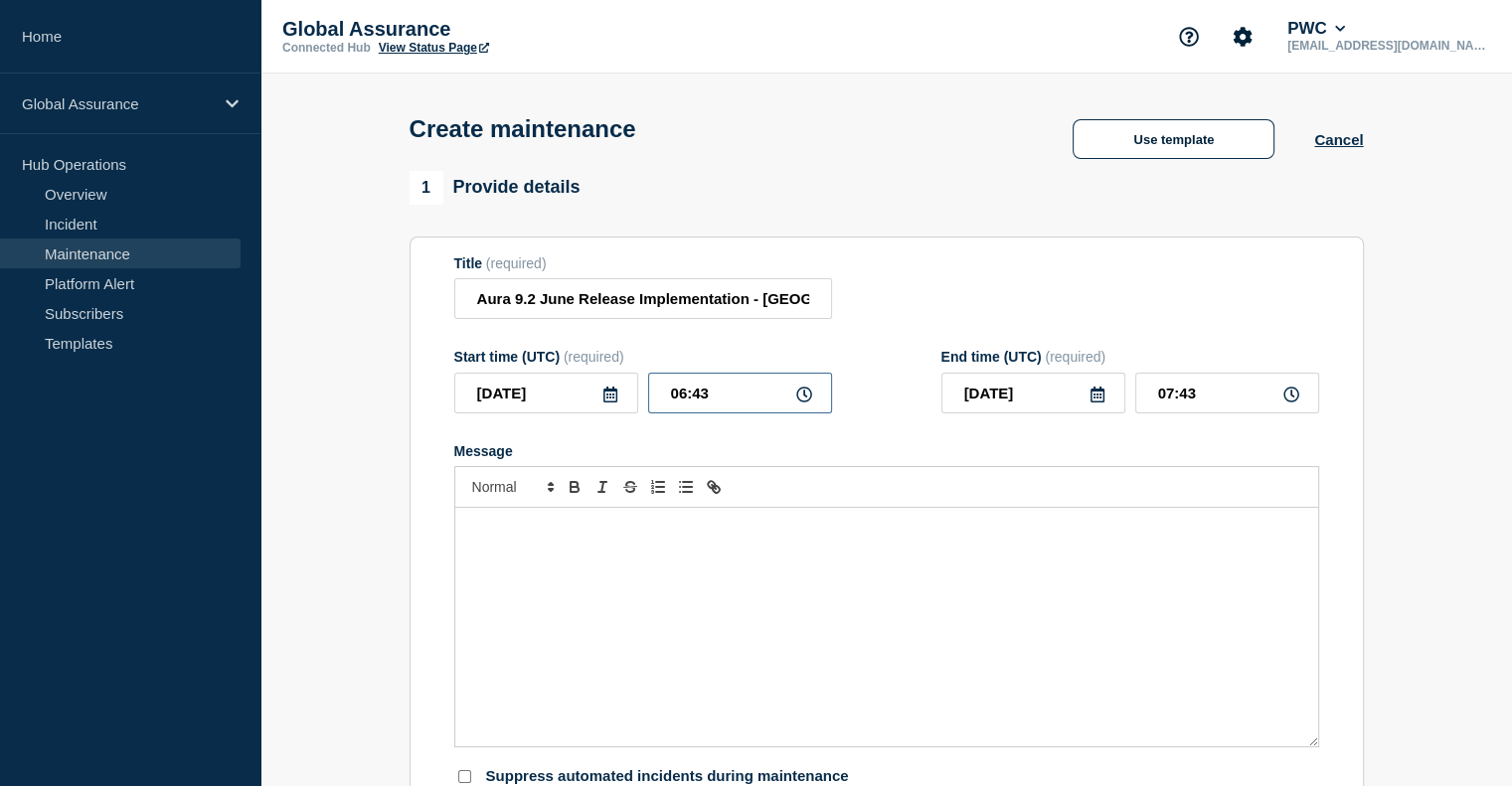 click on "06:43" at bounding box center [740, 393] 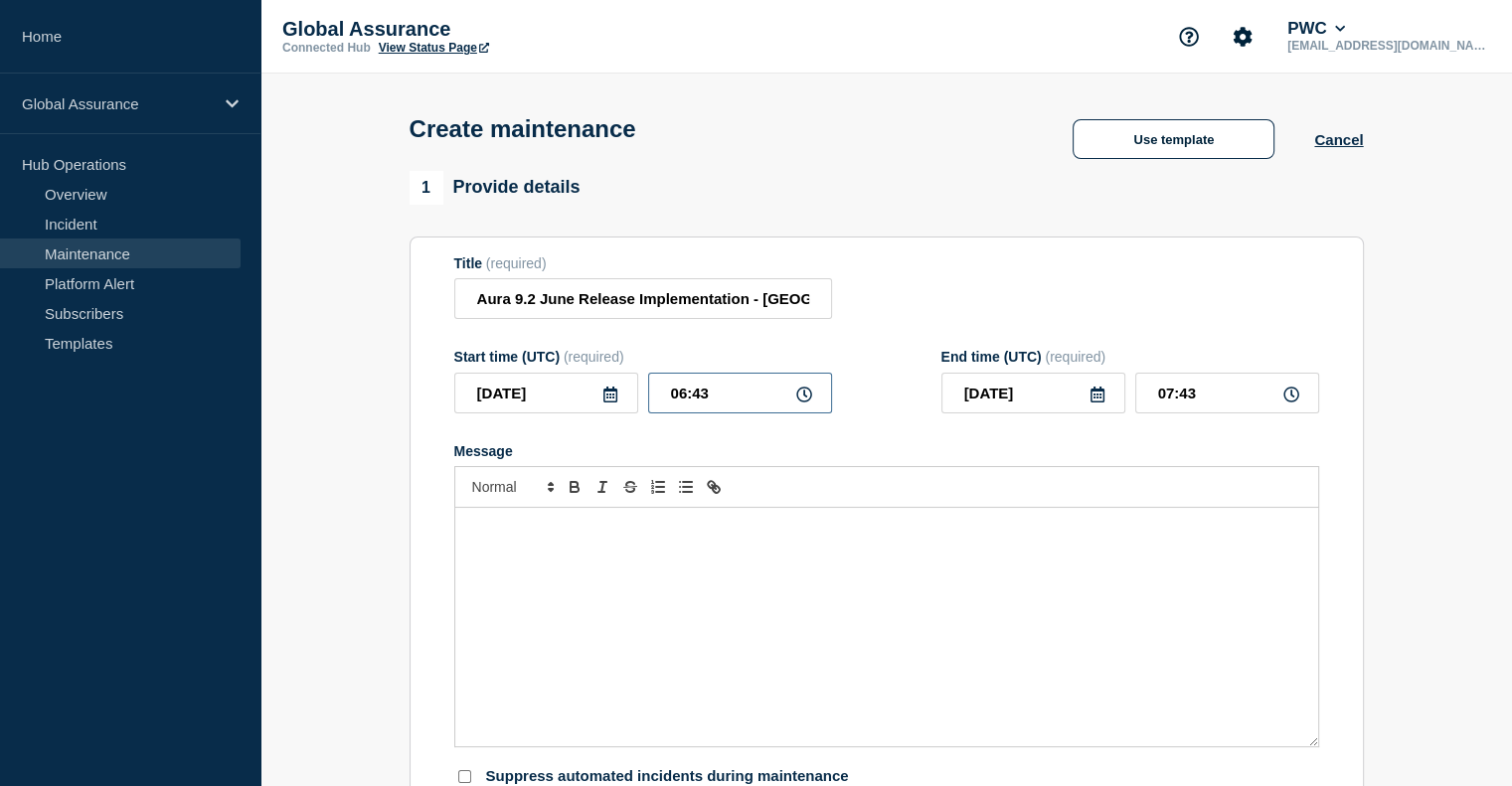type on "06:03" 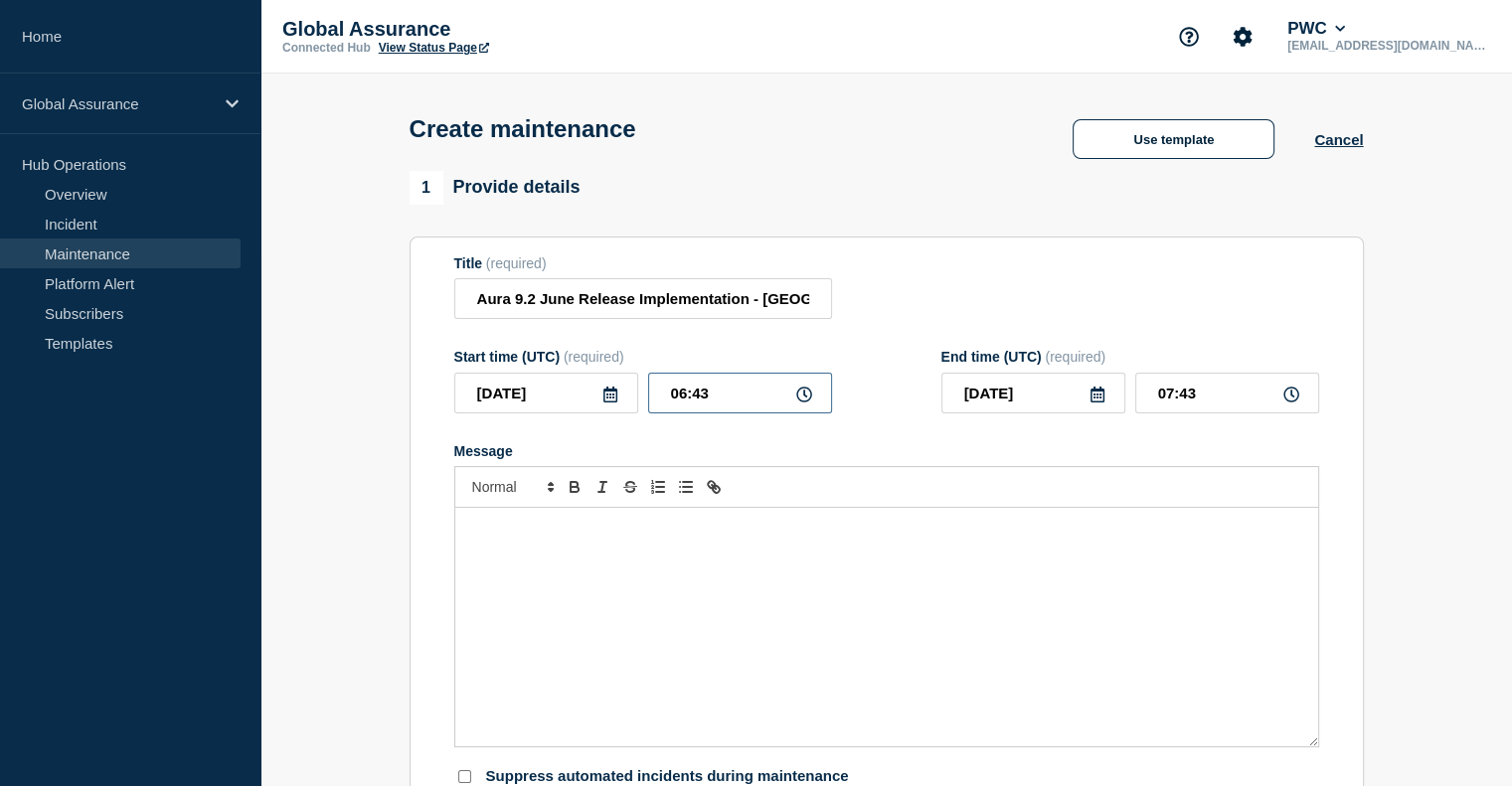 type on "07:03" 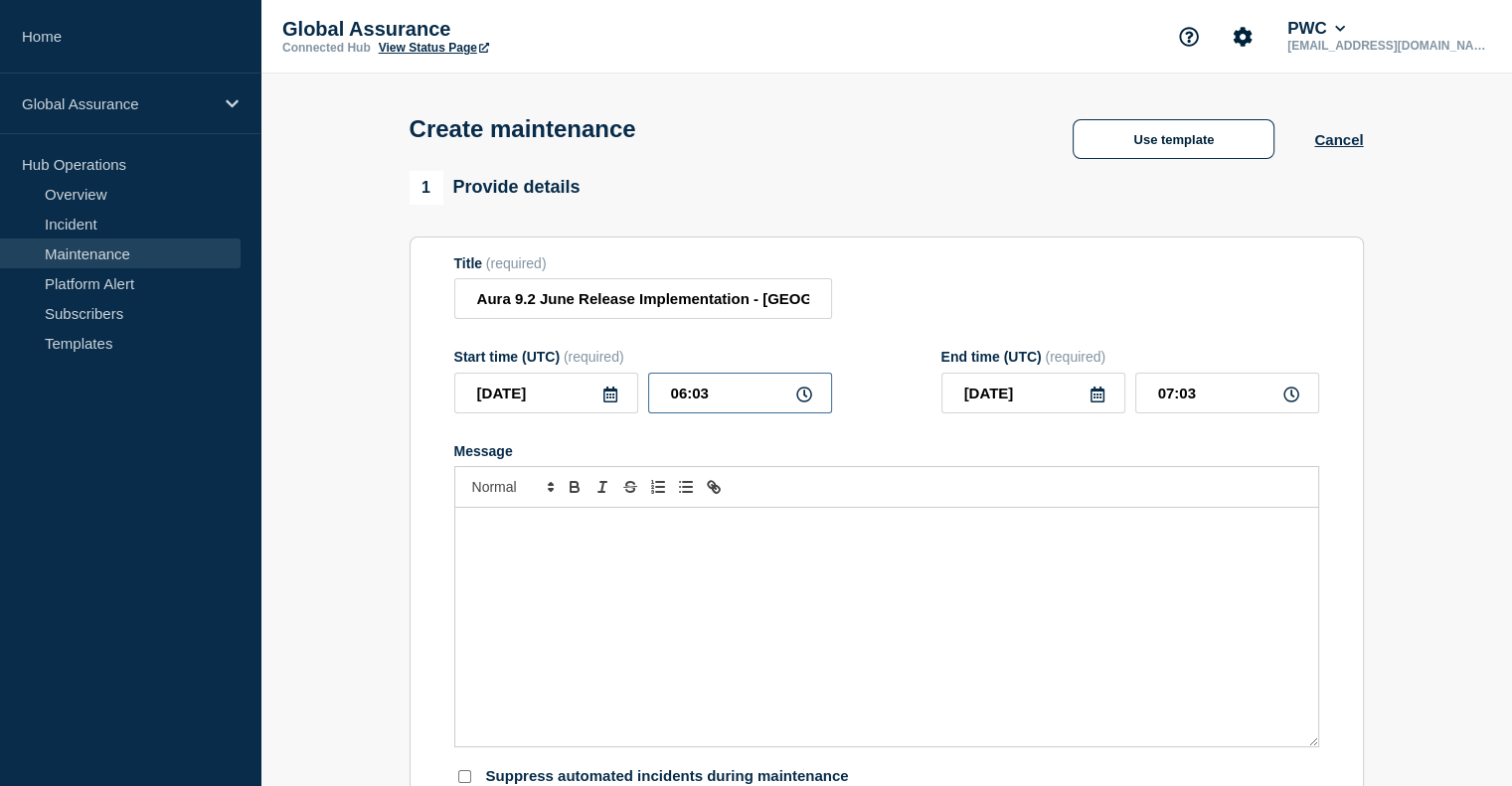 type on "06:00" 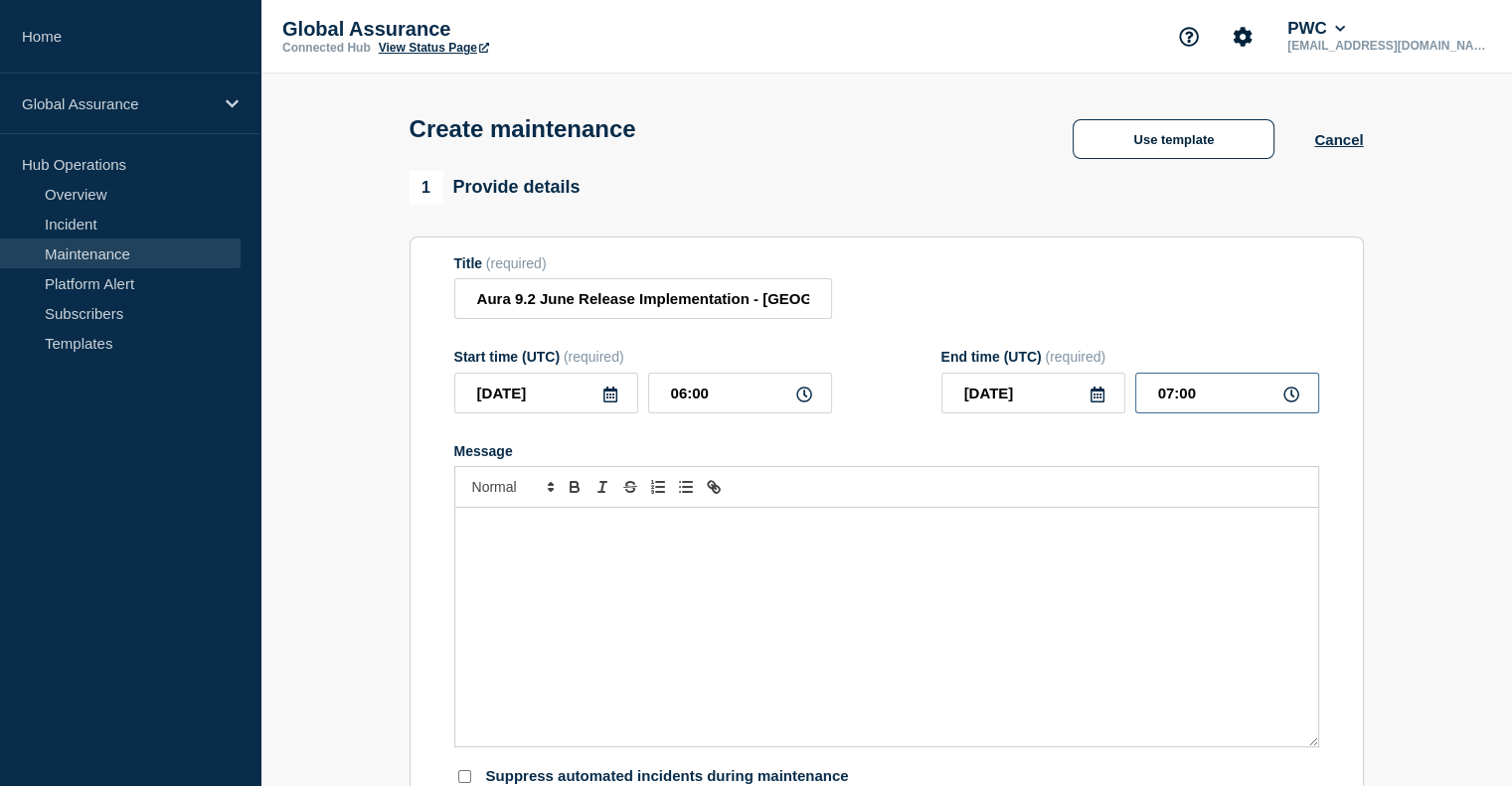 click on "07:00" at bounding box center (1227, 393) 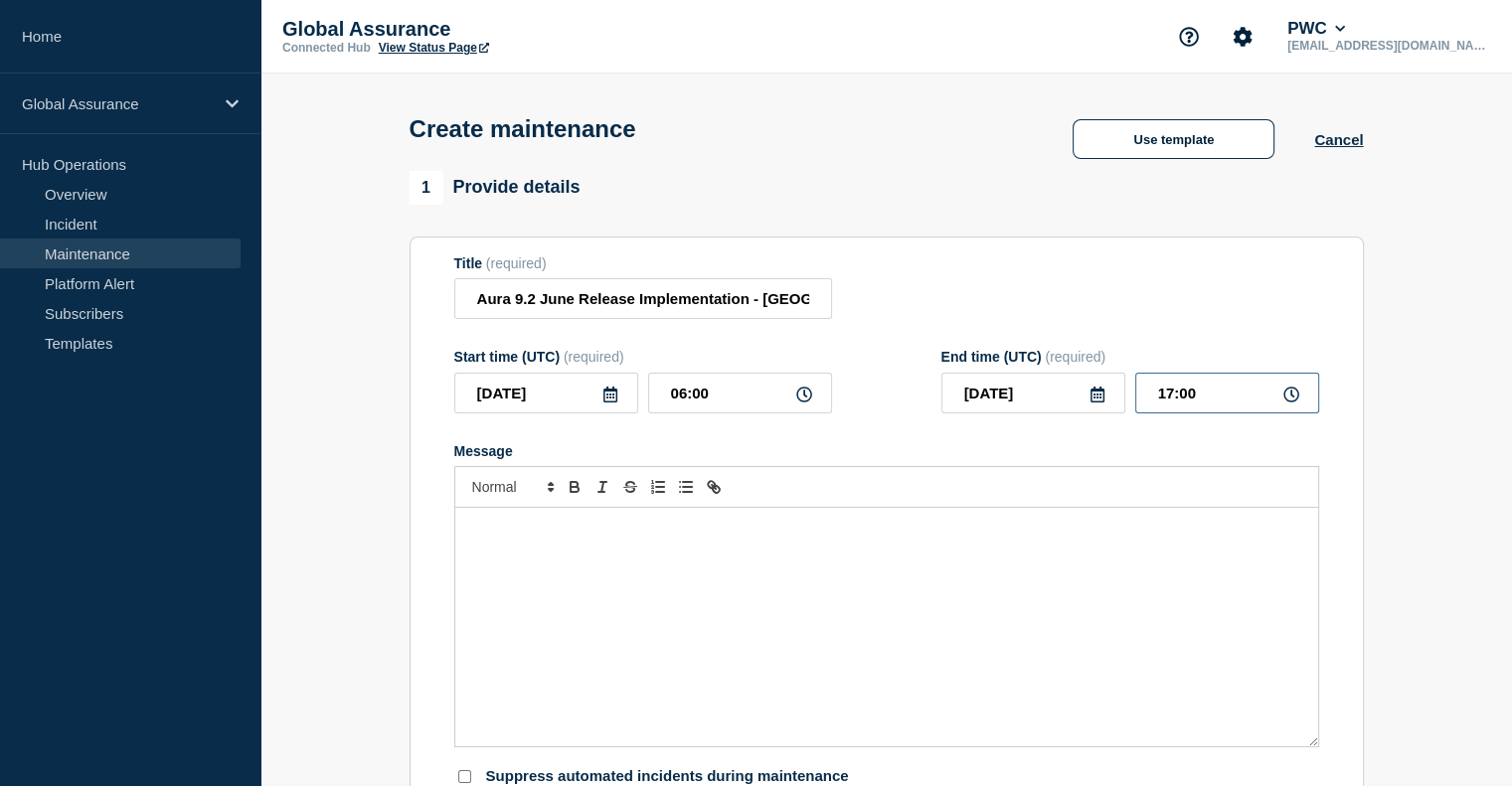 type on "12:00" 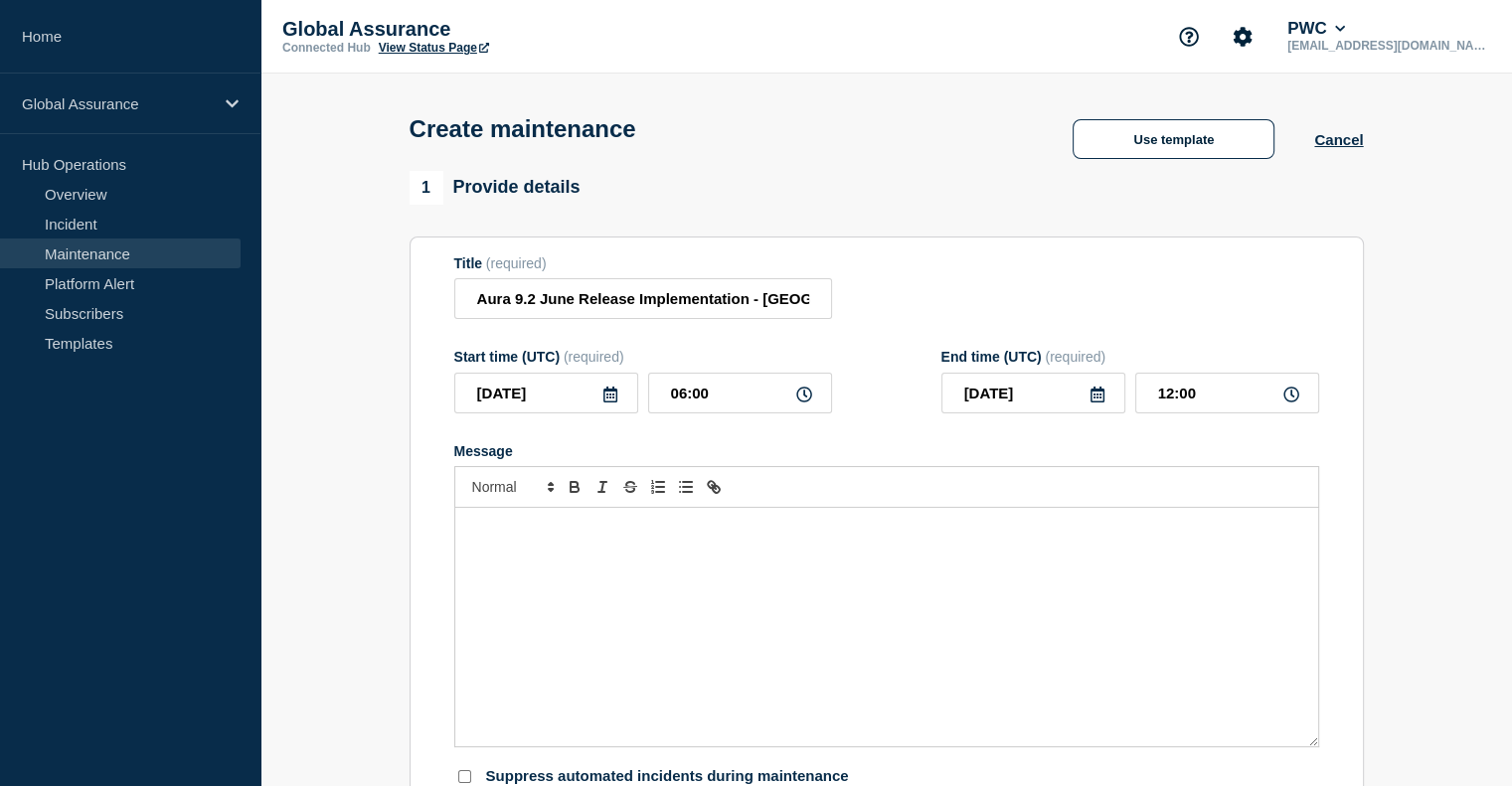 click at bounding box center [887, 627] 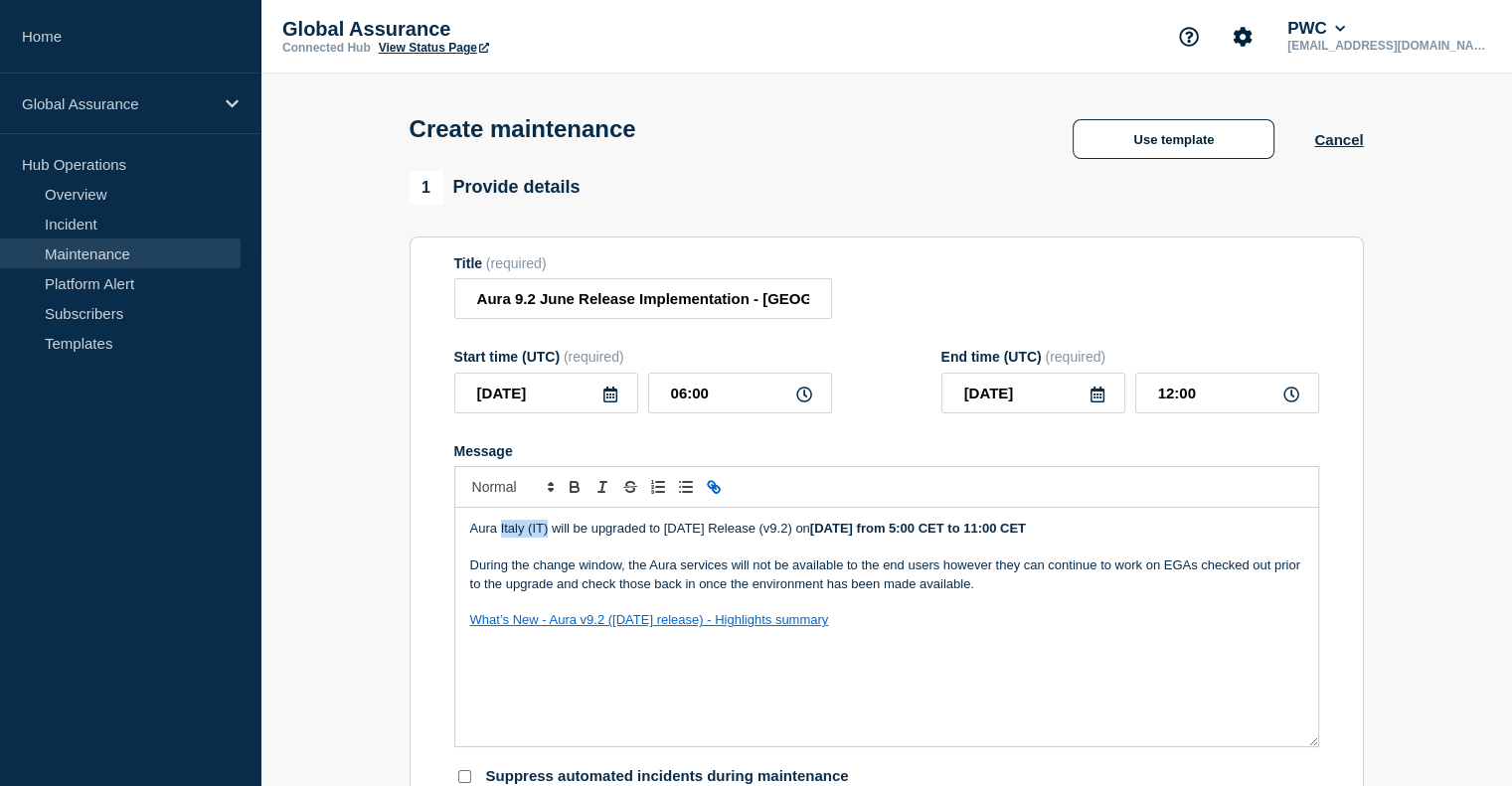 drag, startPoint x: 499, startPoint y: 536, endPoint x: 549, endPoint y: 538, distance: 50.039984 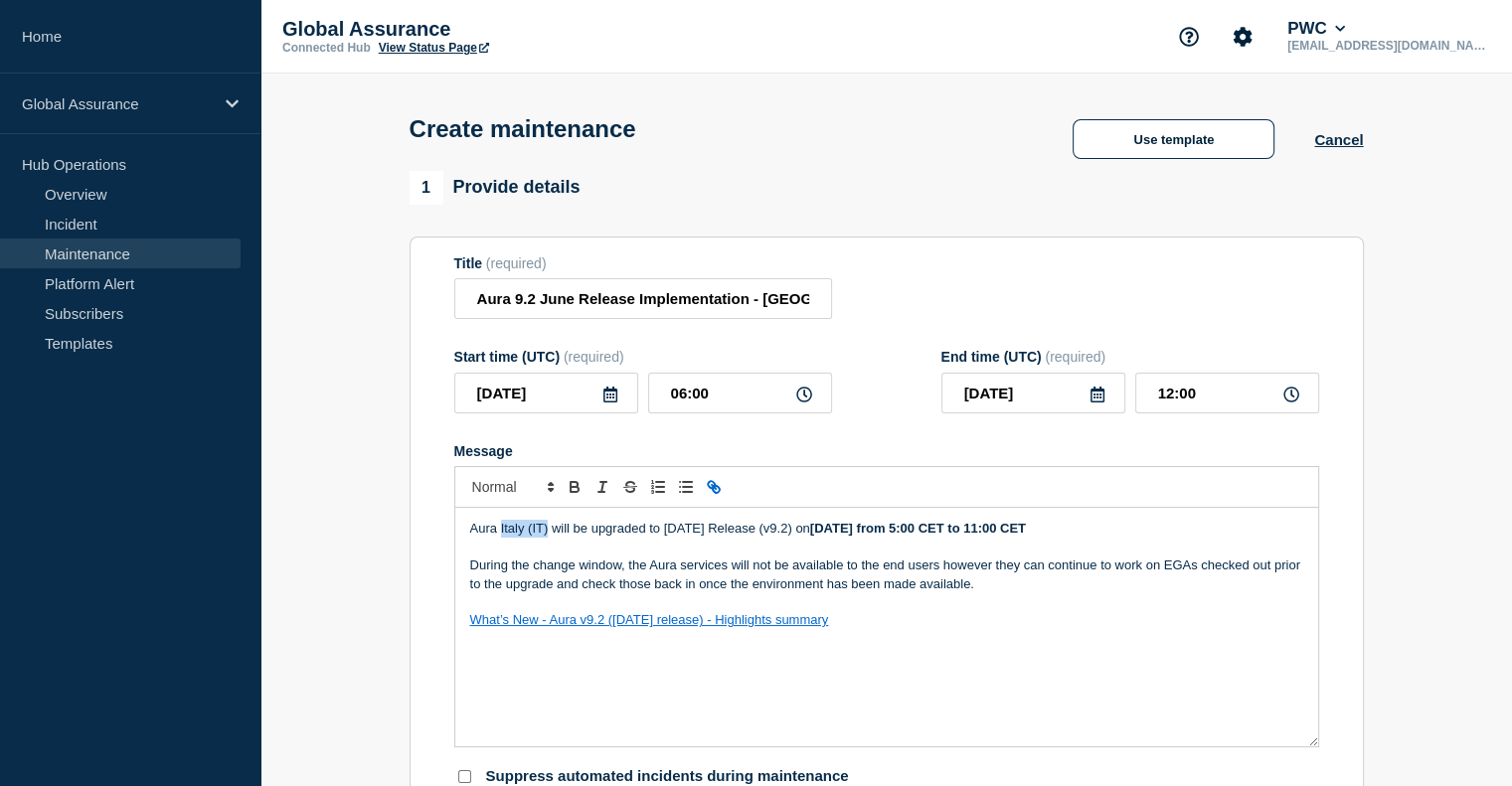 click on "Aura Italy (IT) will be upgraded to June 2025 Release (v9.2) on  Wednesday, 16 July from 5:00 CET to 11:00 CET" at bounding box center [887, 529] 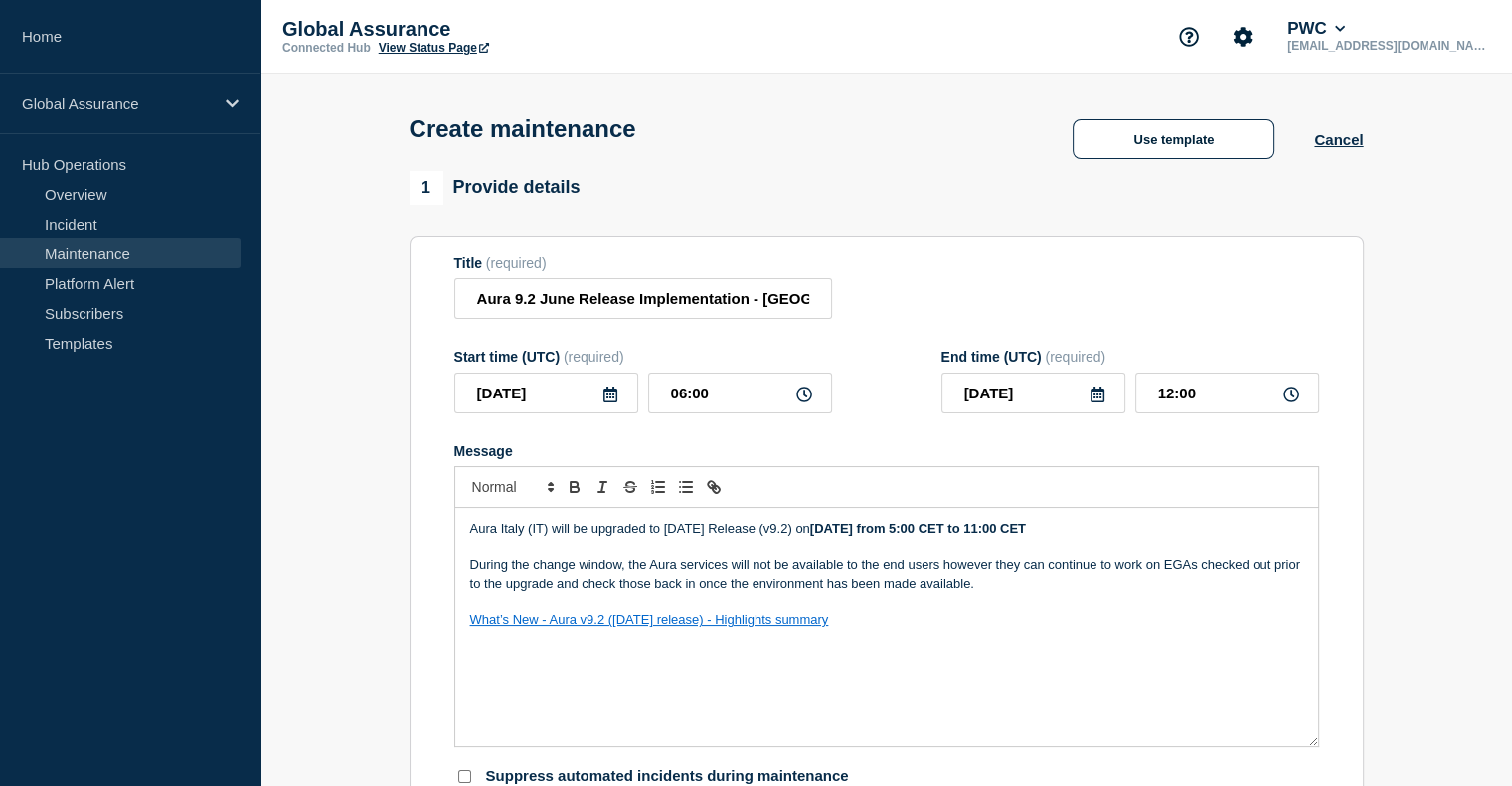 type 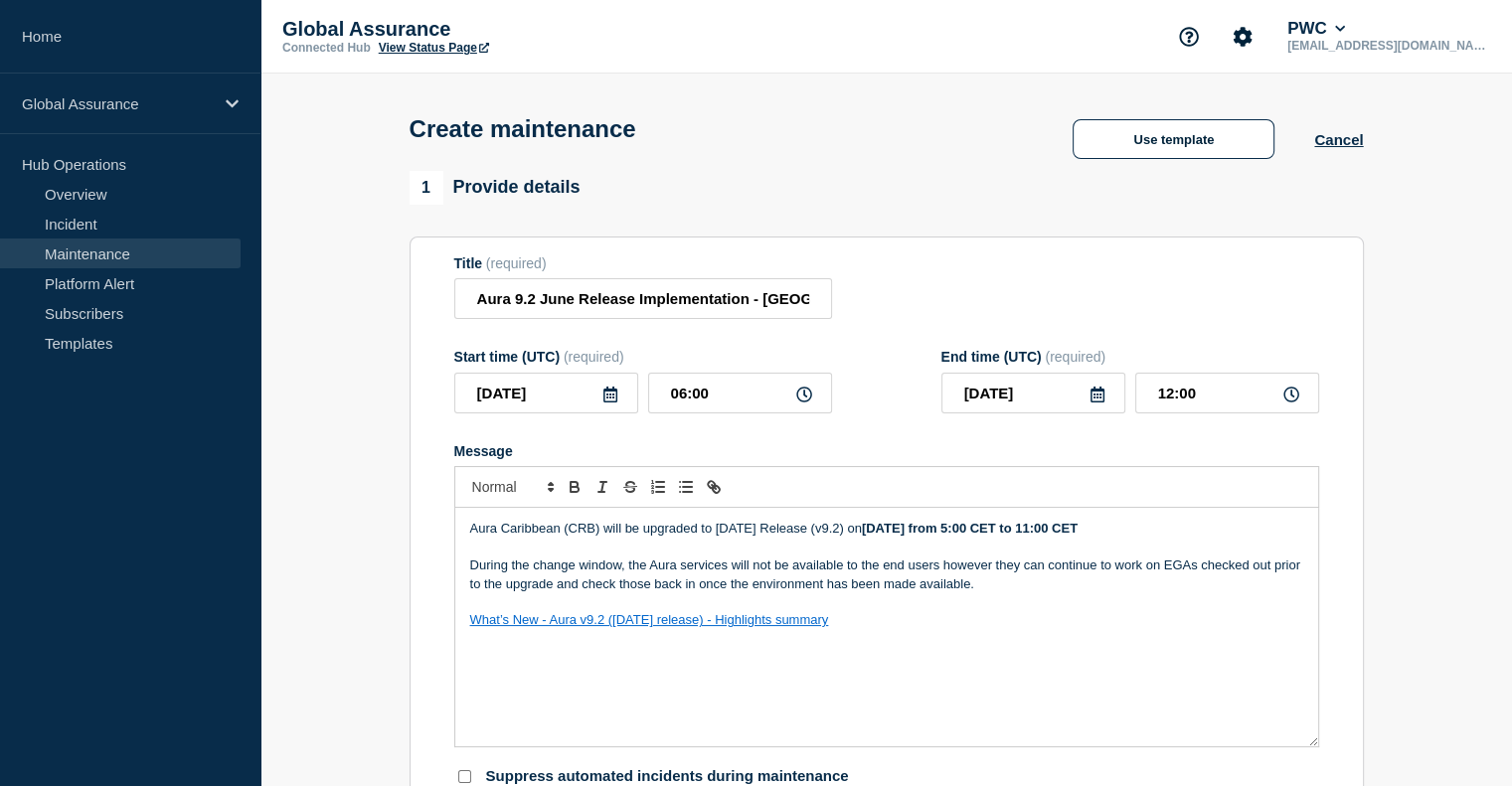 click on "Wednesday, 16 July from 5:00 CET to 11:00 CET" at bounding box center [969, 528] 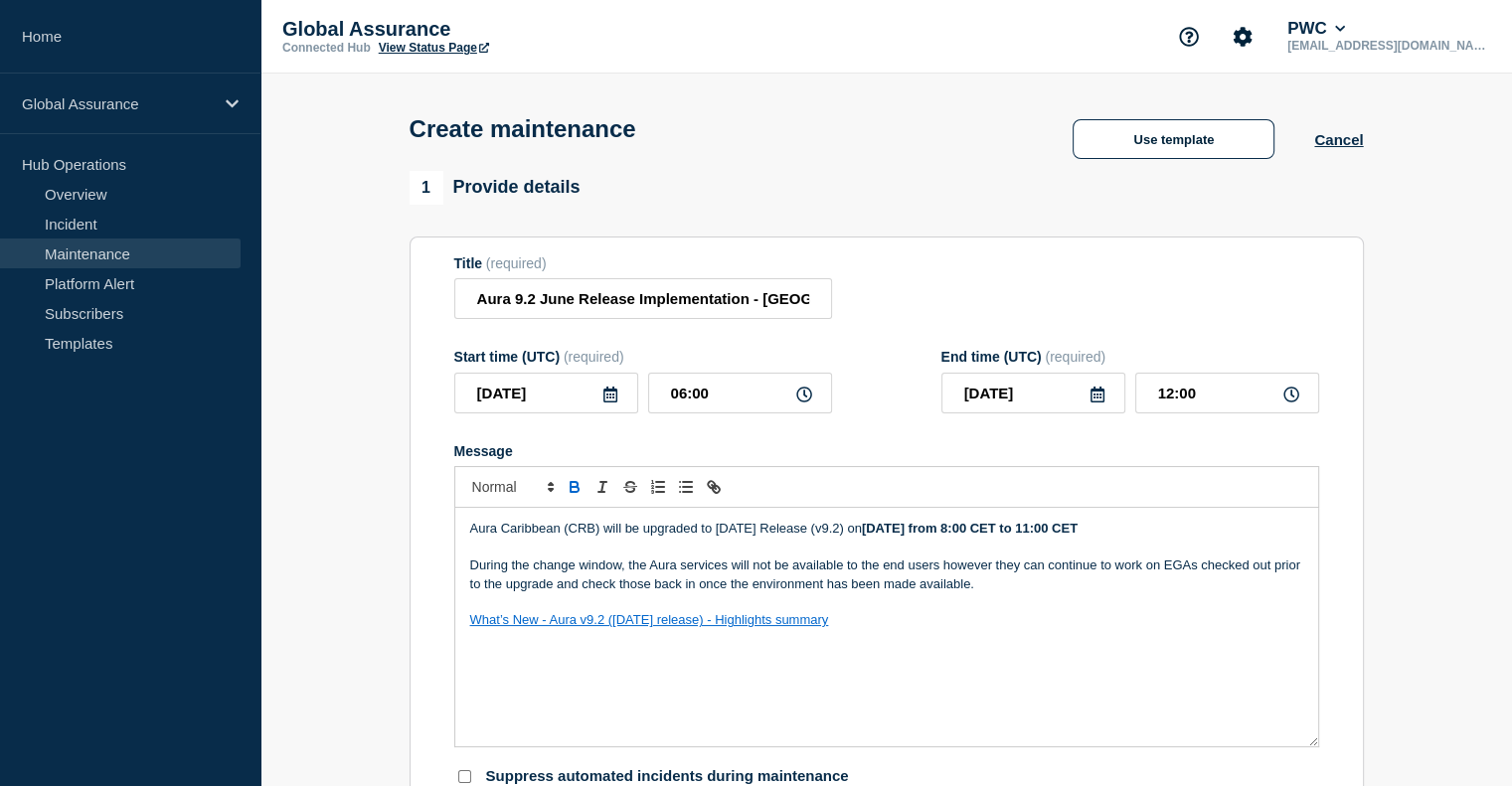 click on "Wednesday, 16 July from 8:00 CET to 11:00 CET" at bounding box center (969, 528) 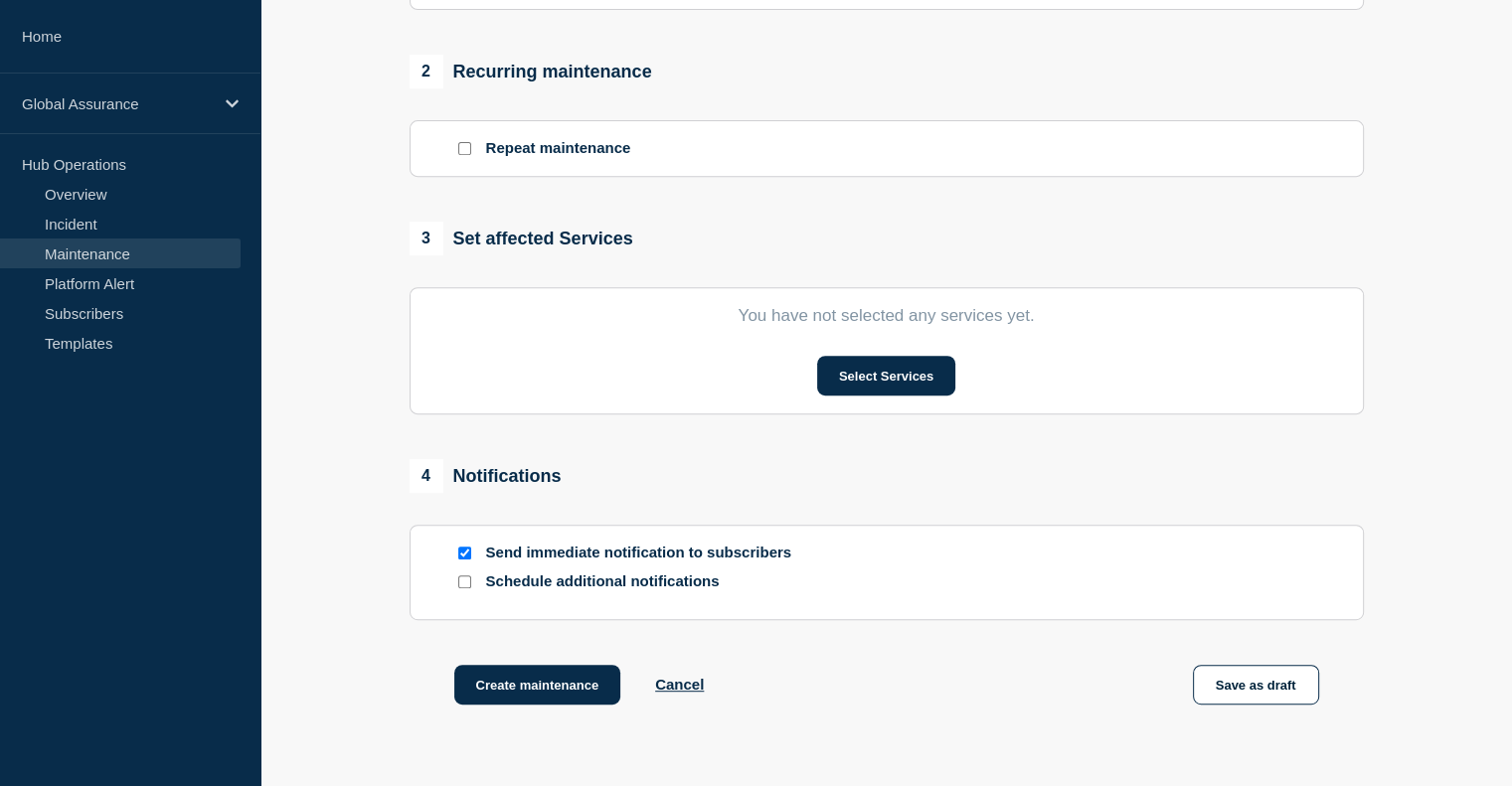 scroll, scrollTop: 696, scrollLeft: 0, axis: vertical 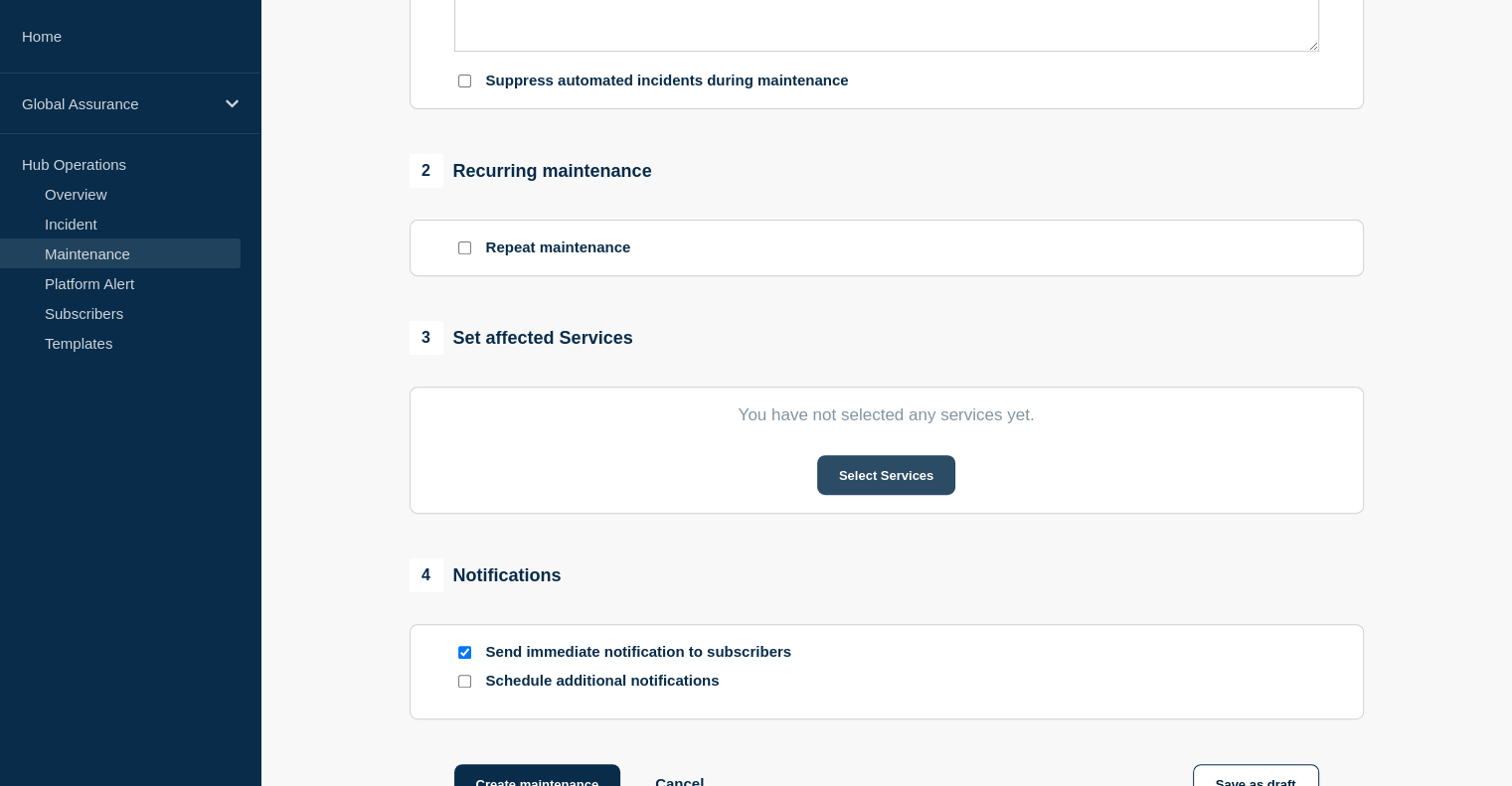 click on "Select Services" at bounding box center [886, 475] 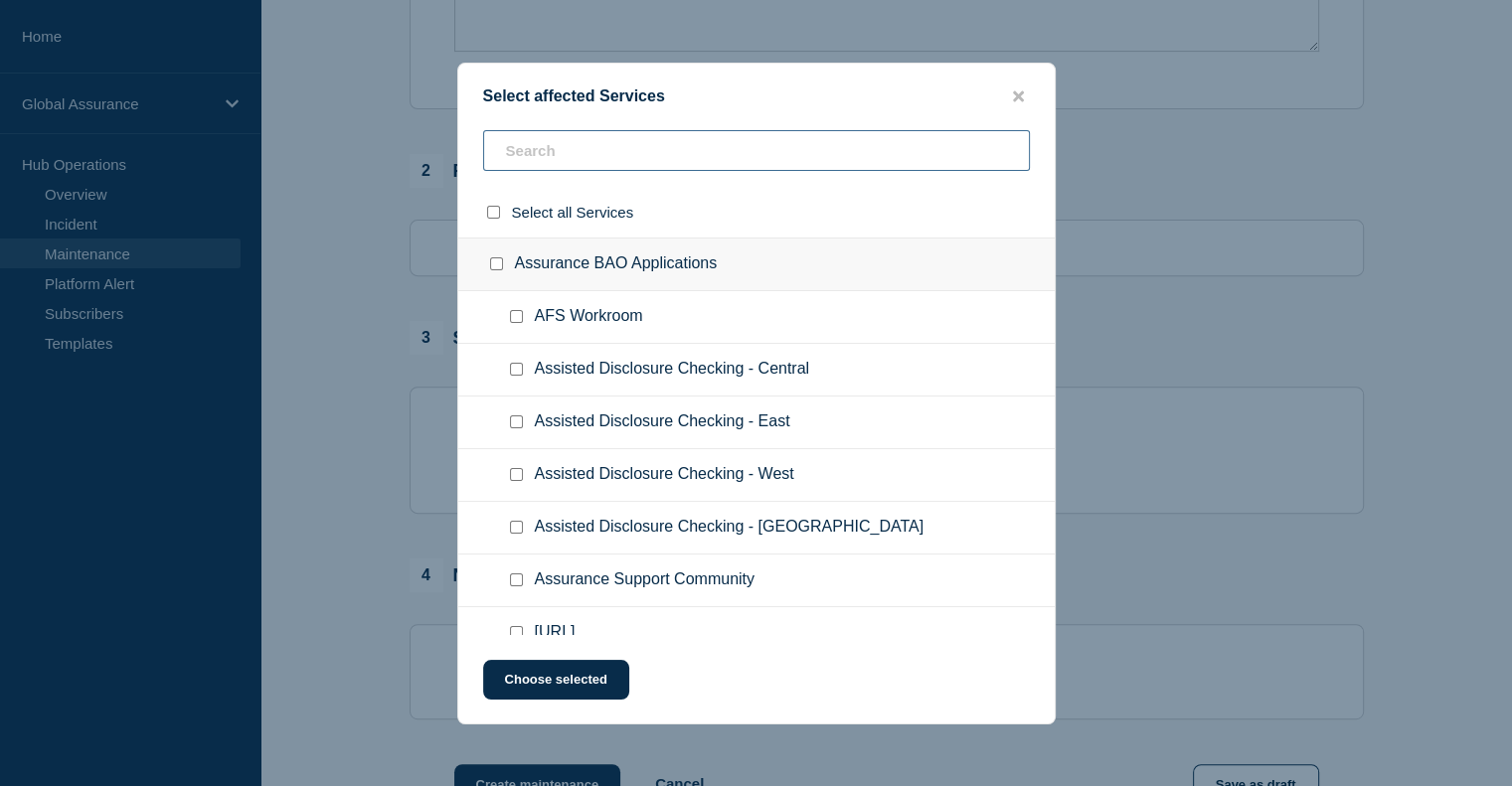 click at bounding box center [756, 150] 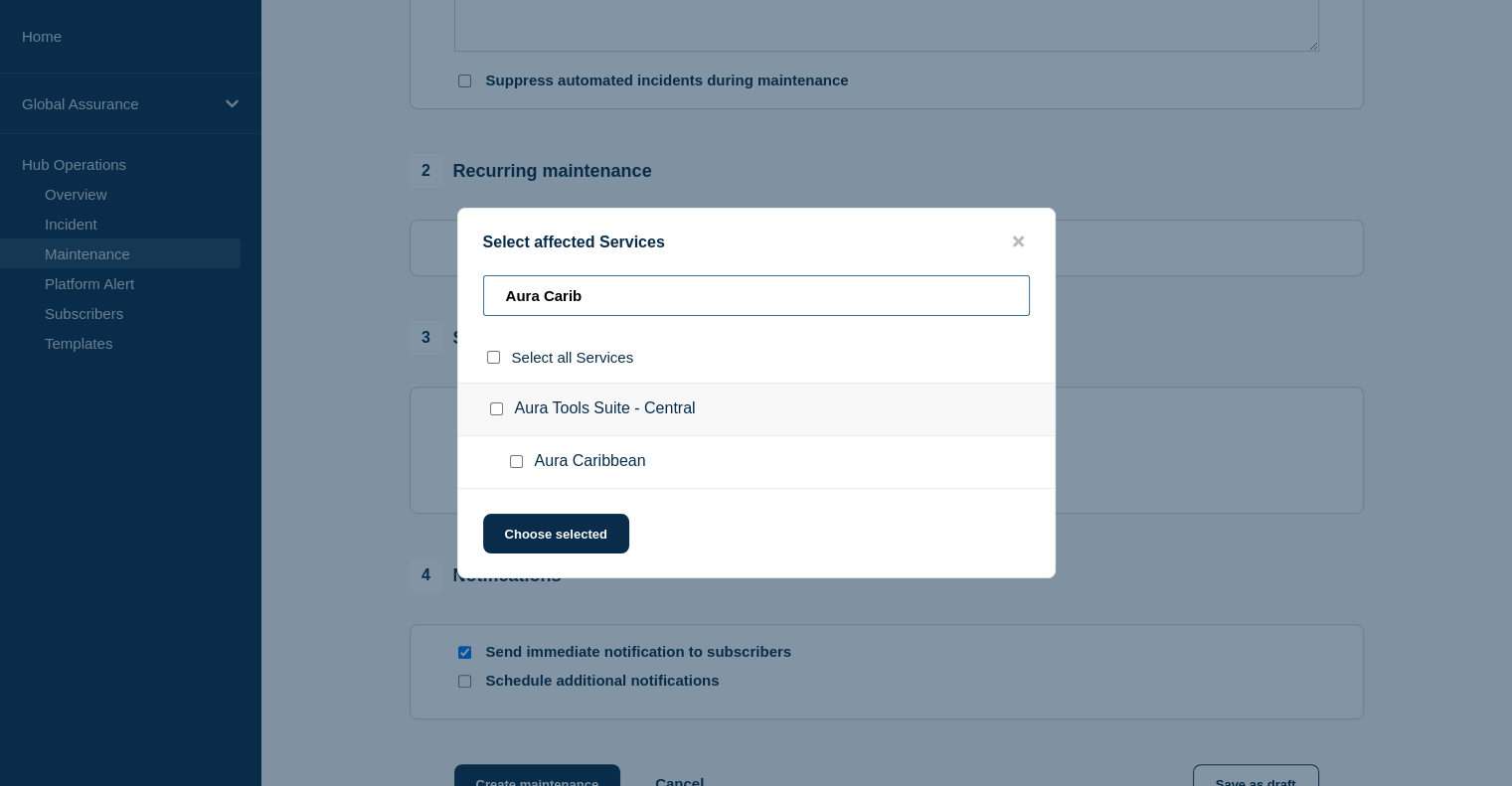 type on "Aura Carib" 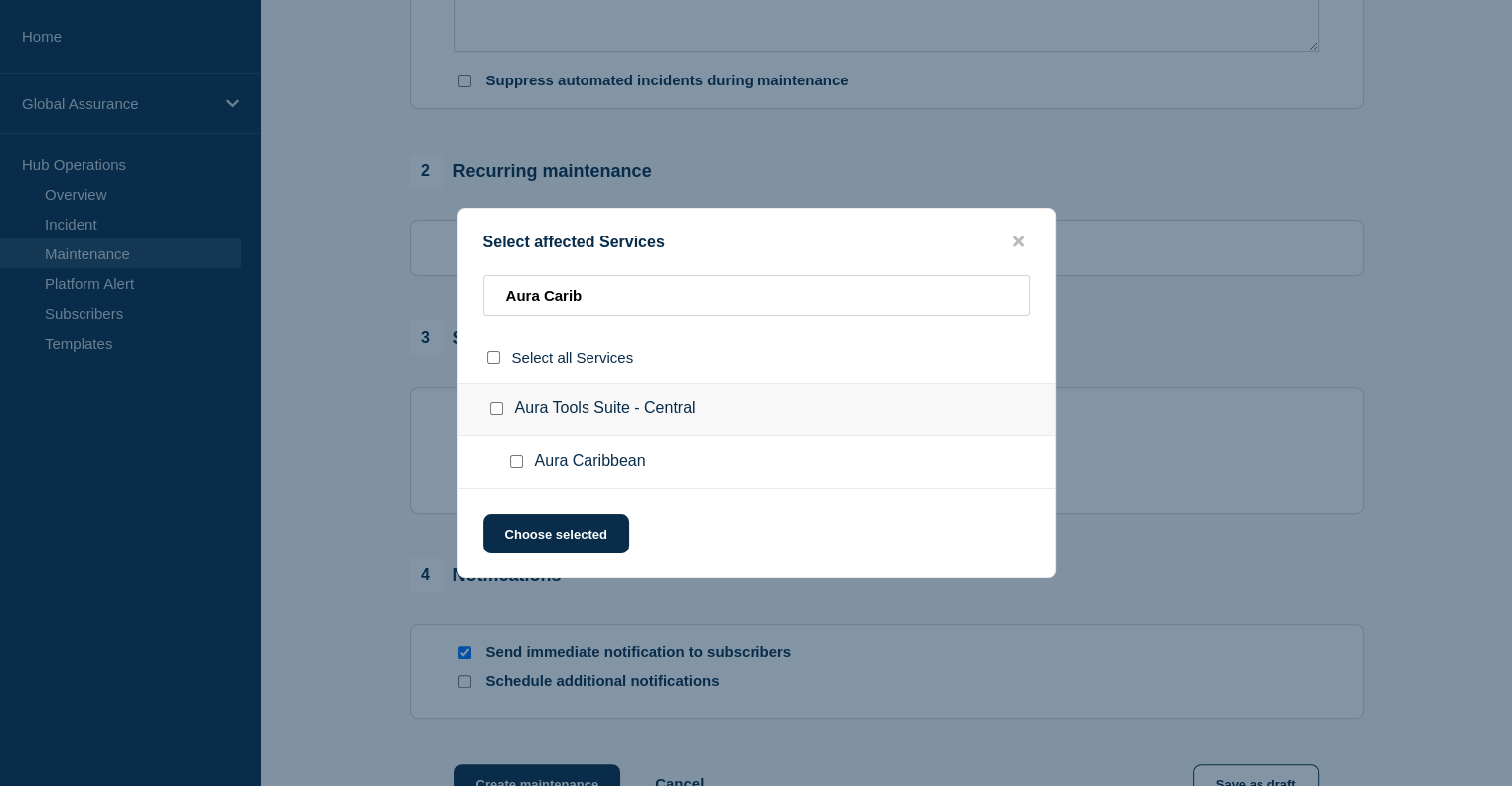 click on "Aura Caribbean" at bounding box center (590, 462) 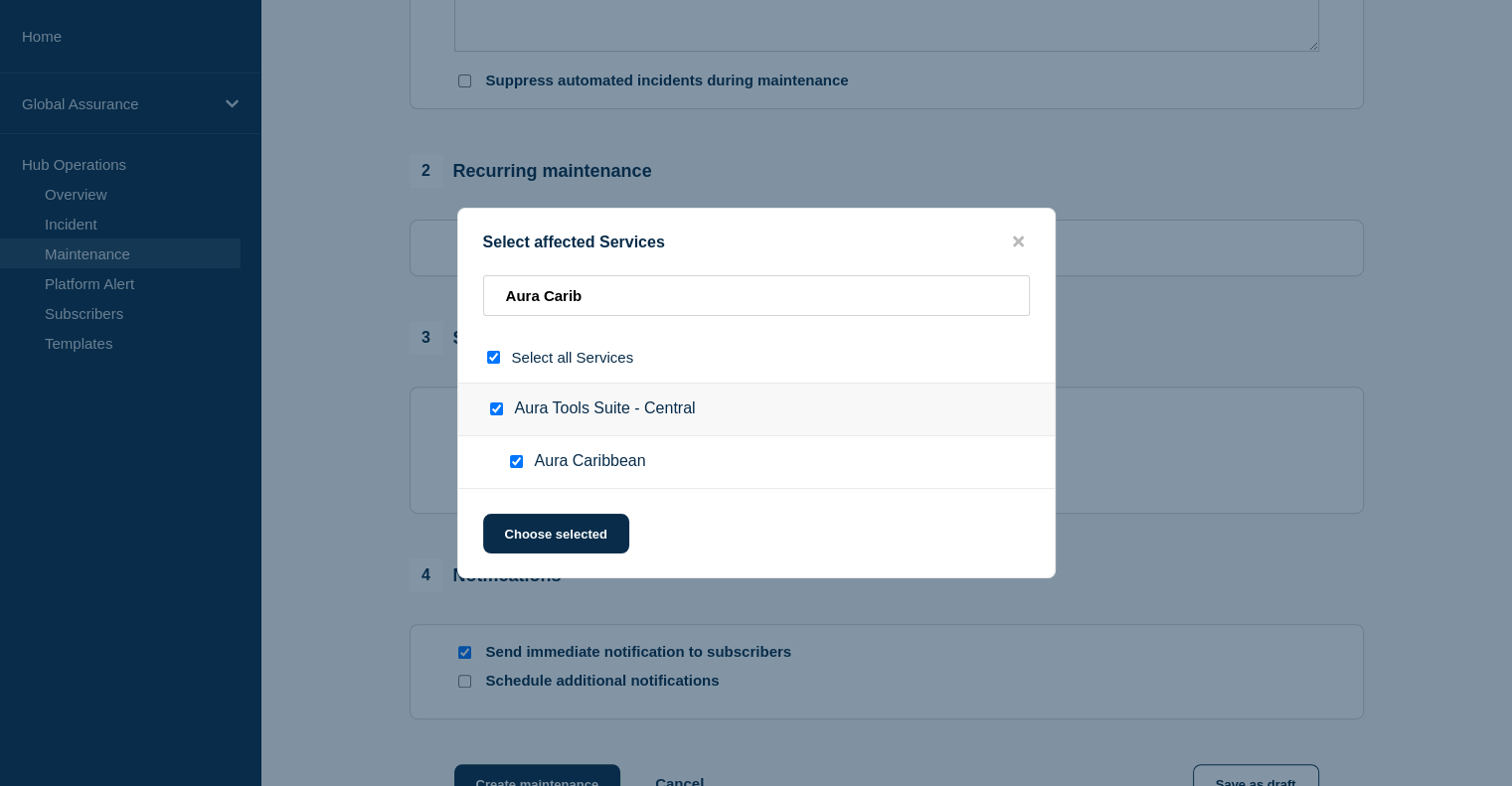 checkbox on "true" 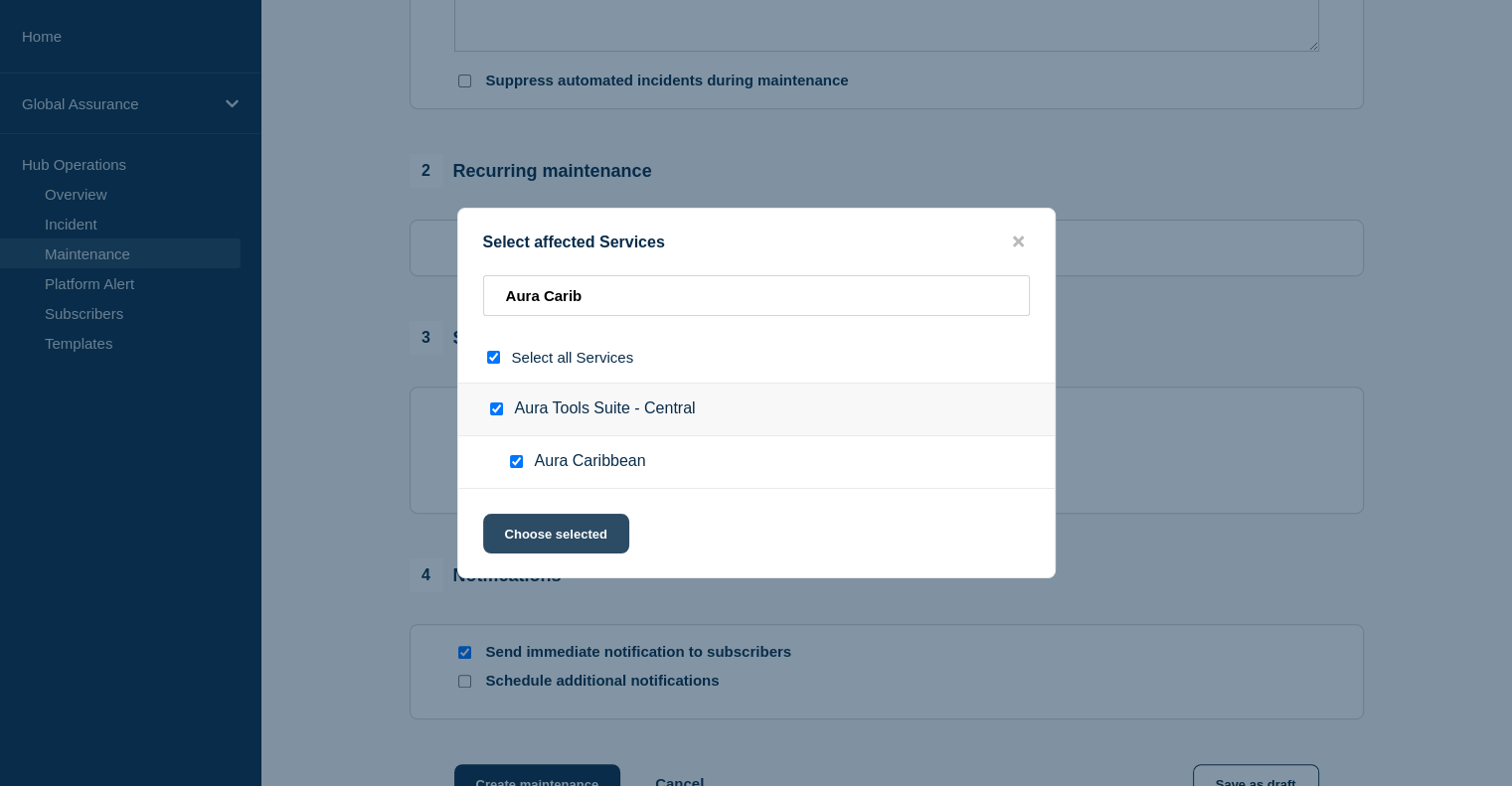 click on "Choose selected" 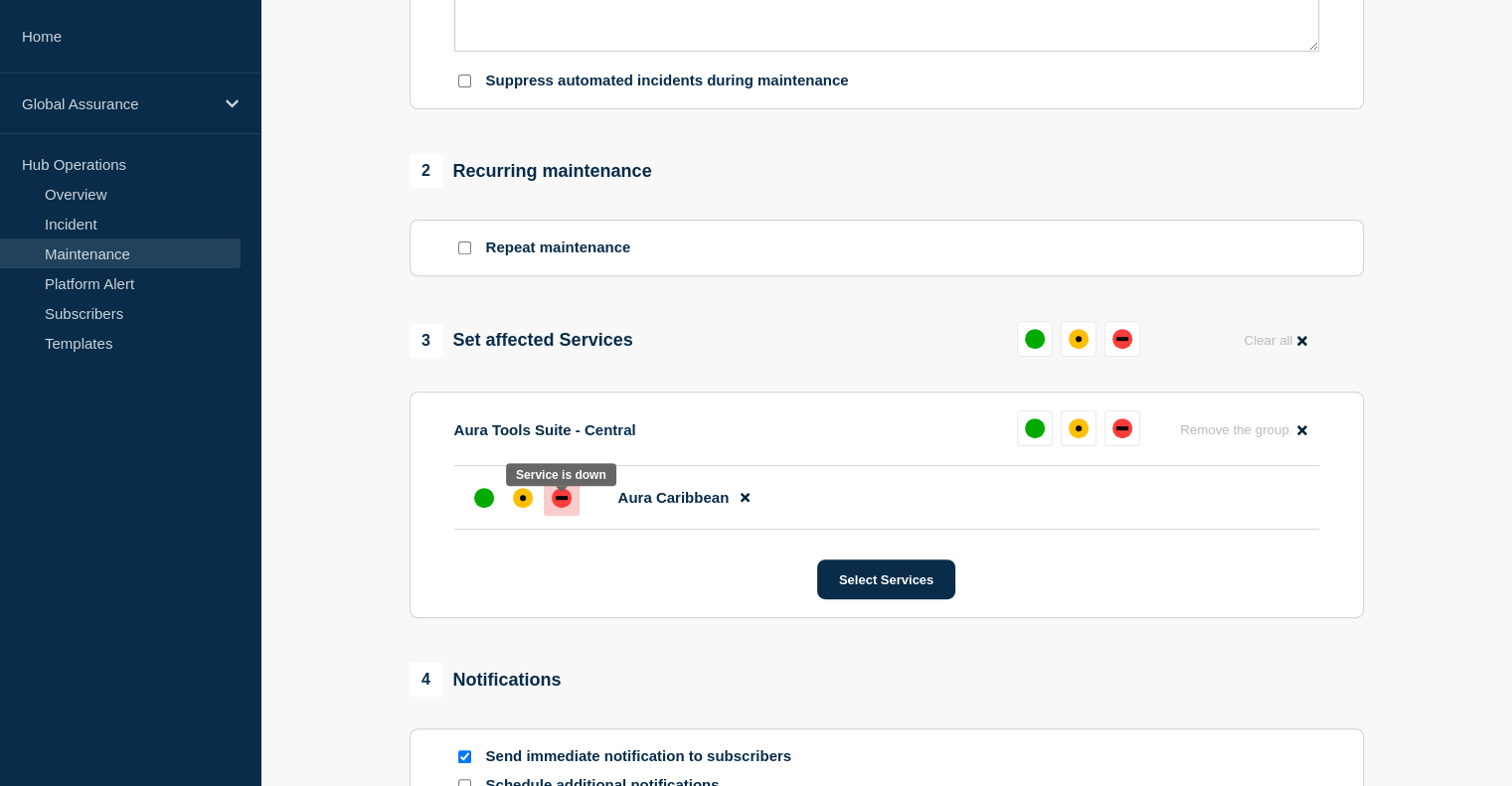 click at bounding box center (562, 498) 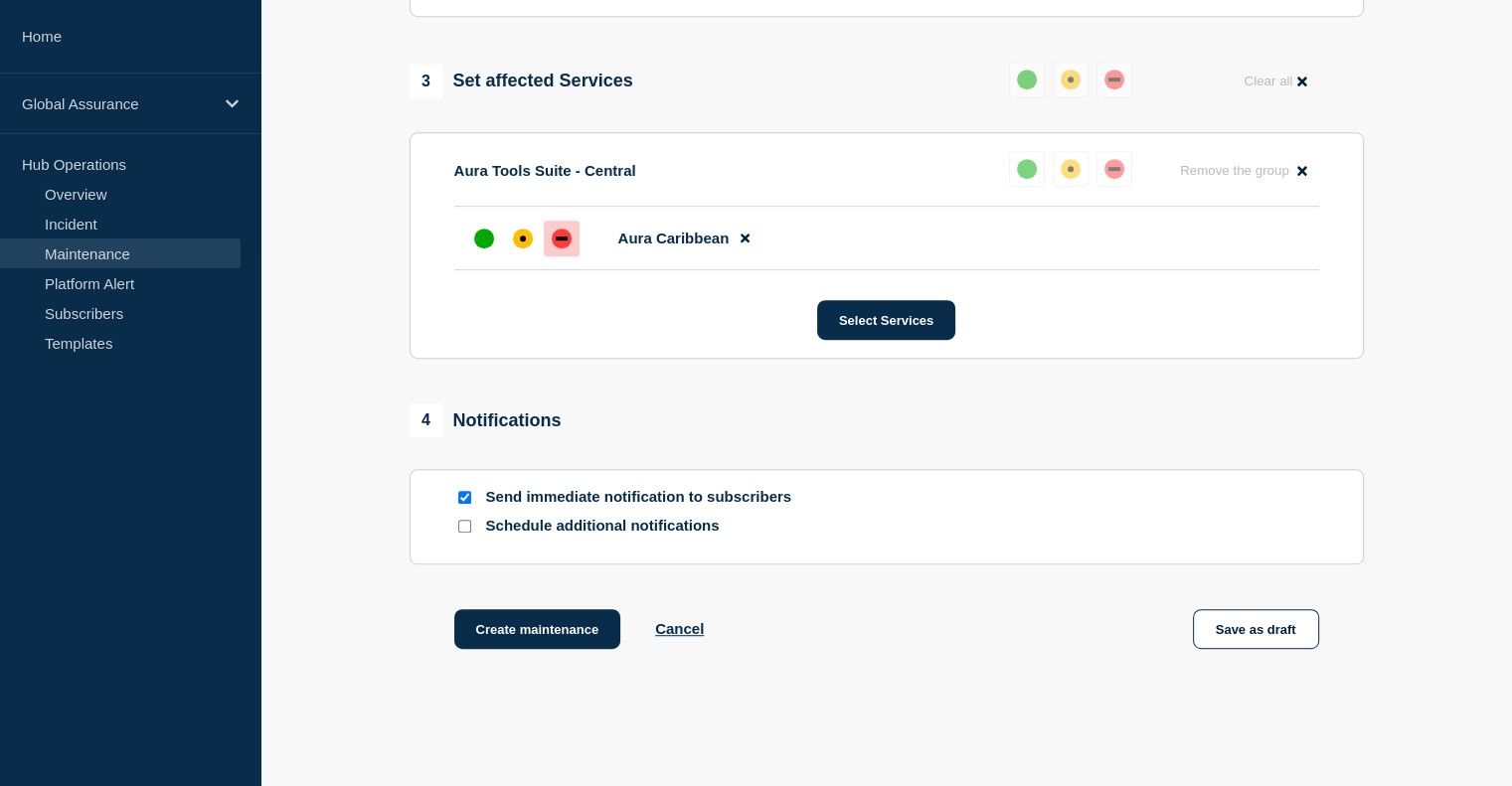 scroll, scrollTop: 957, scrollLeft: 0, axis: vertical 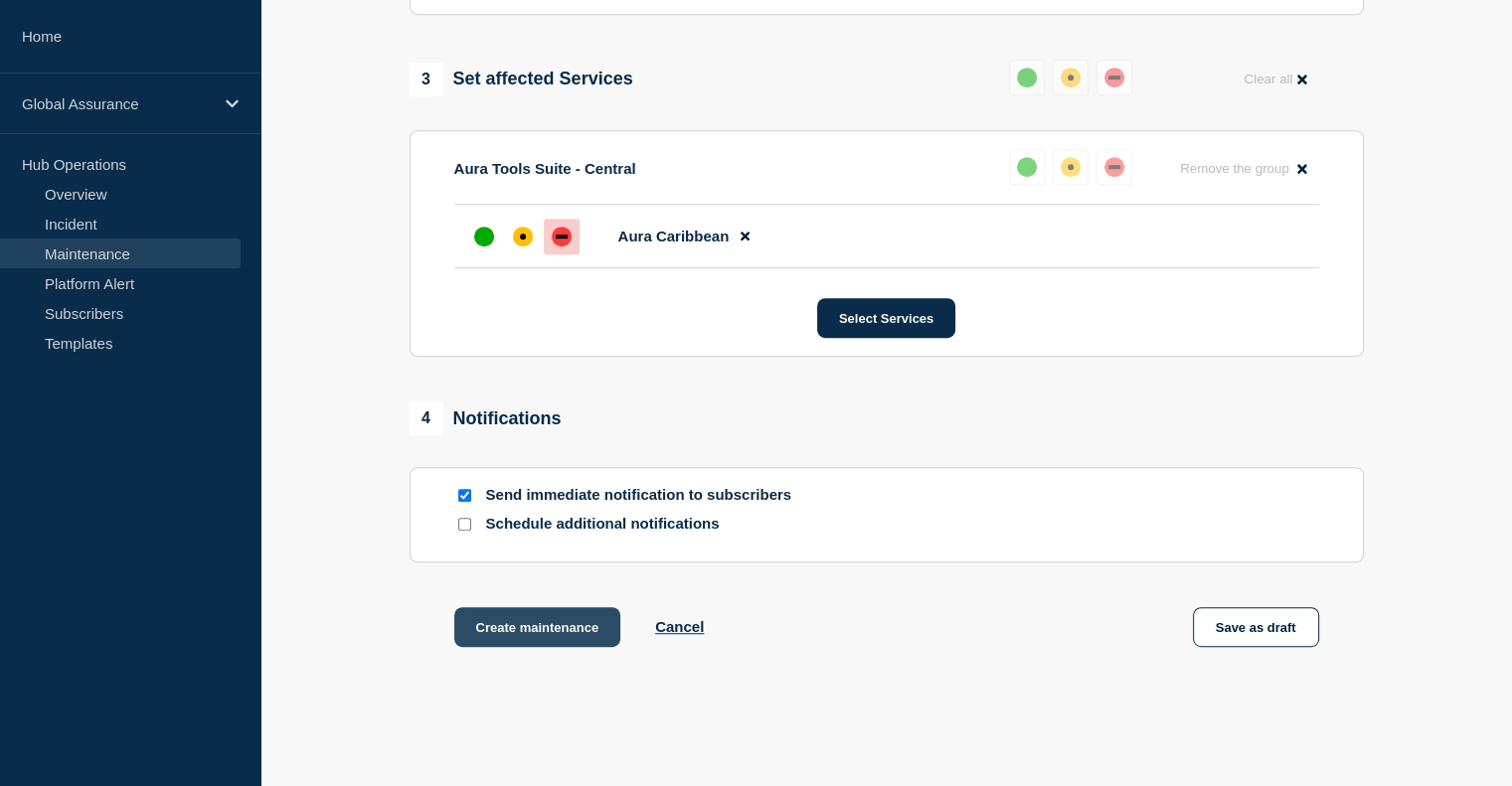 click on "Create maintenance" at bounding box center [538, 627] 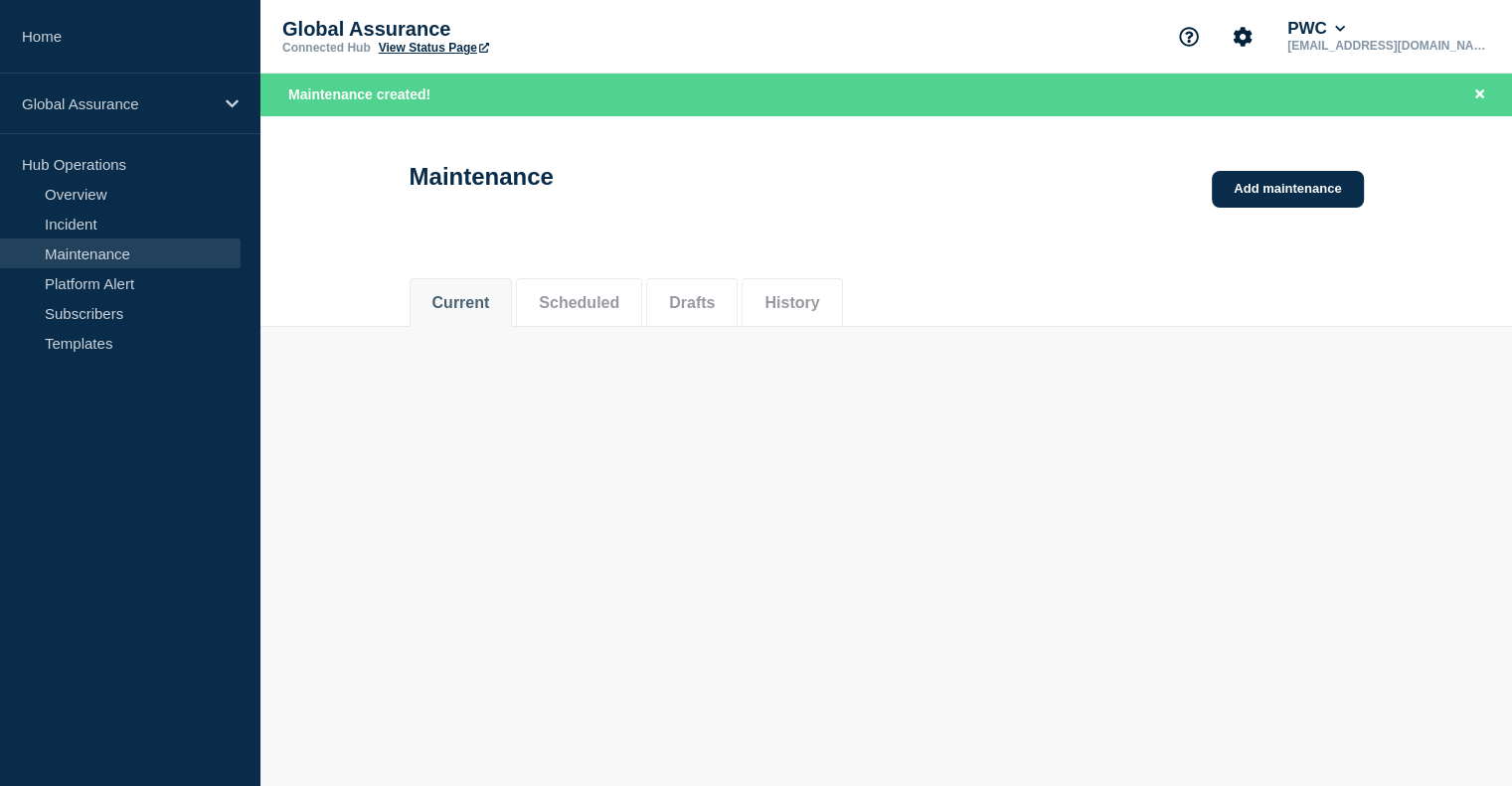 scroll, scrollTop: 0, scrollLeft: 0, axis: both 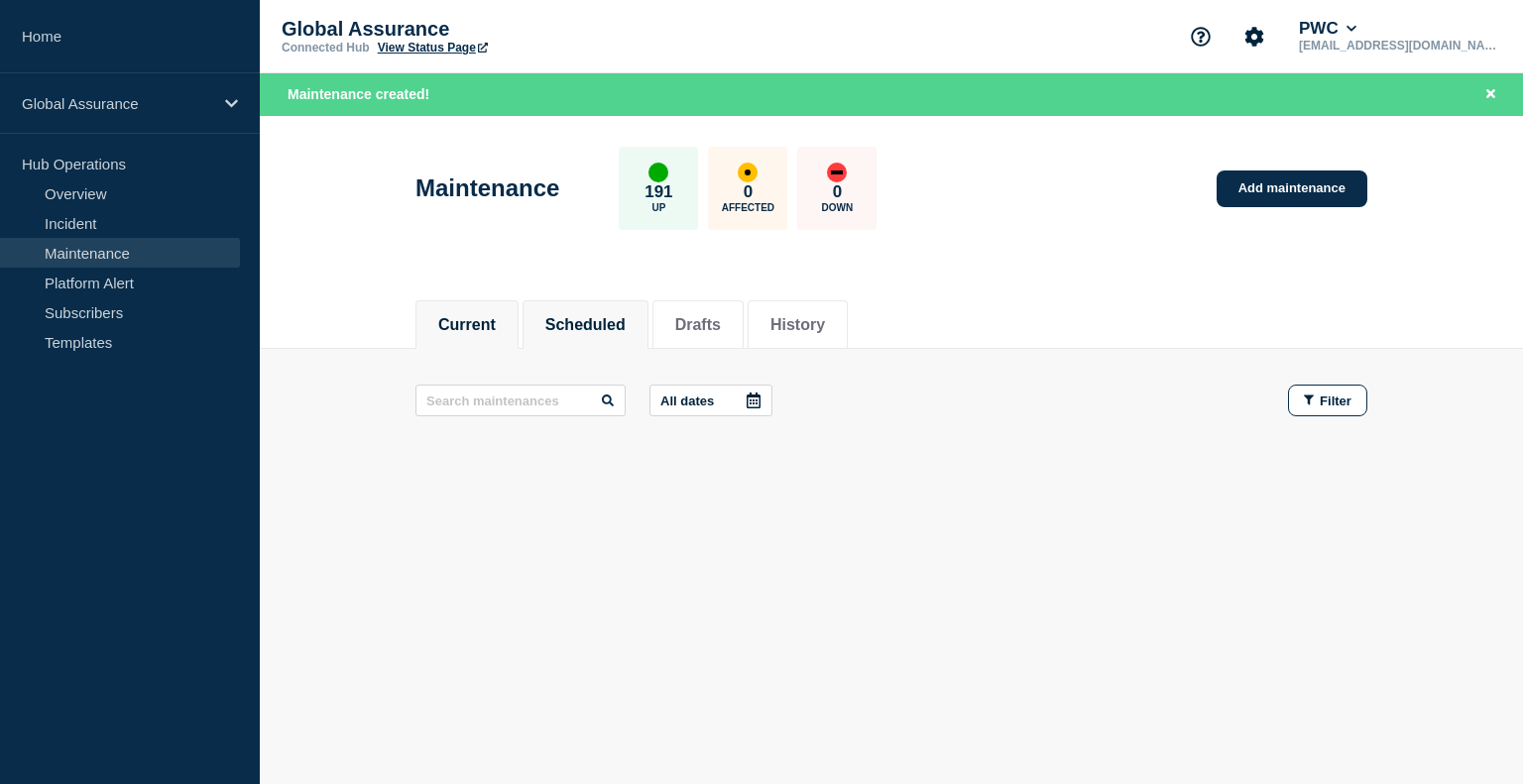 click on "Scheduled" 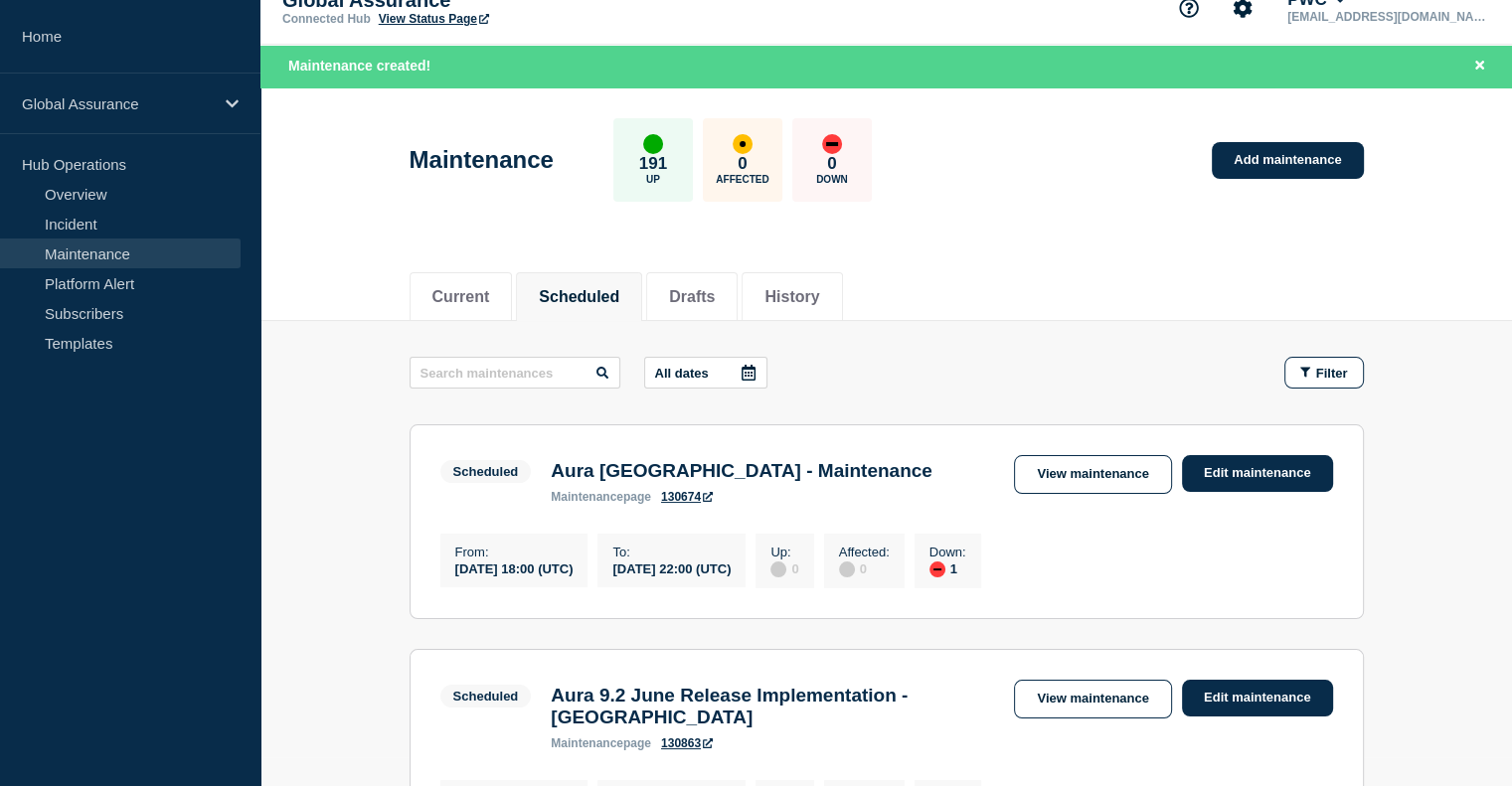 scroll, scrollTop: 0, scrollLeft: 0, axis: both 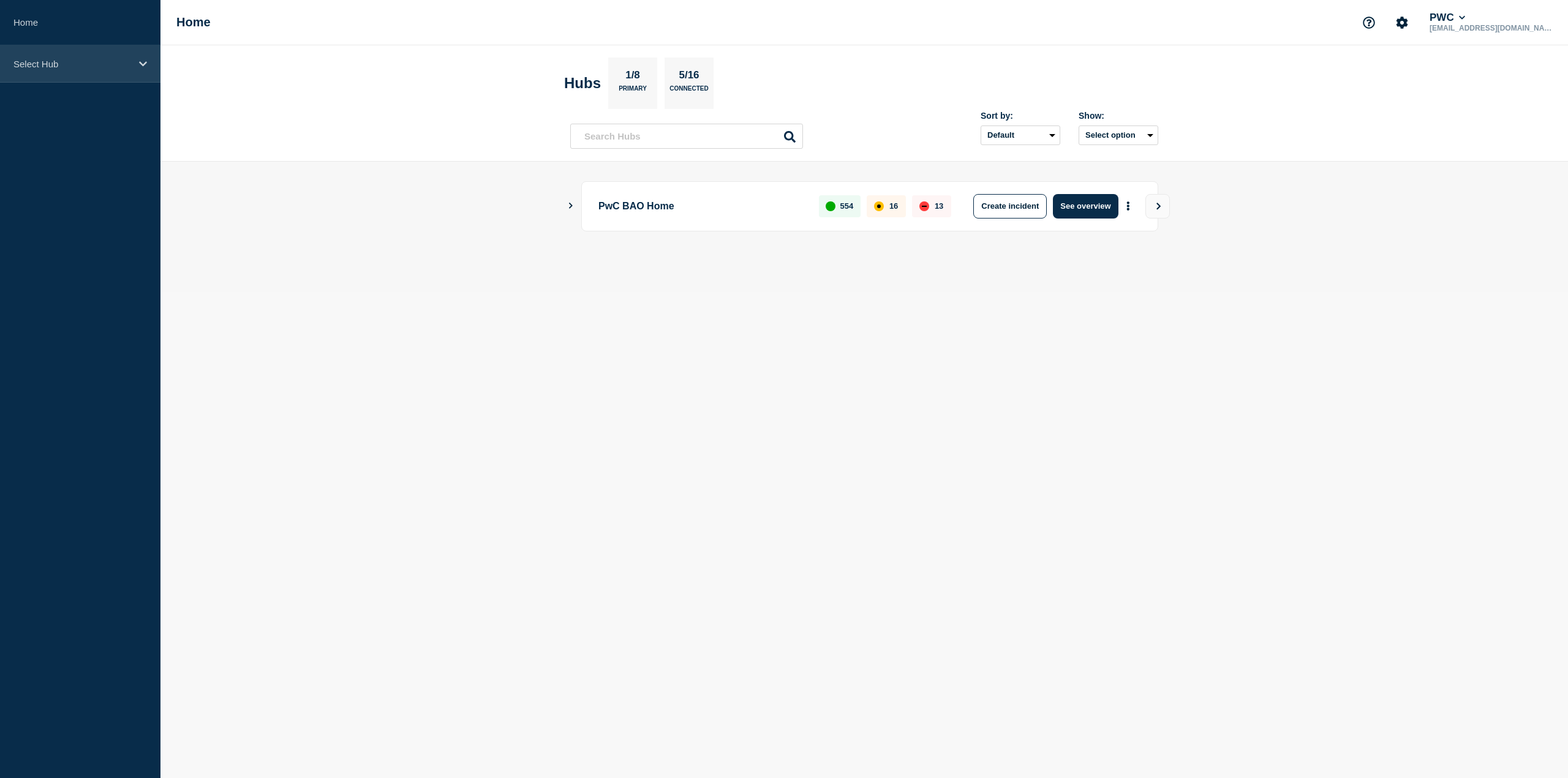 click 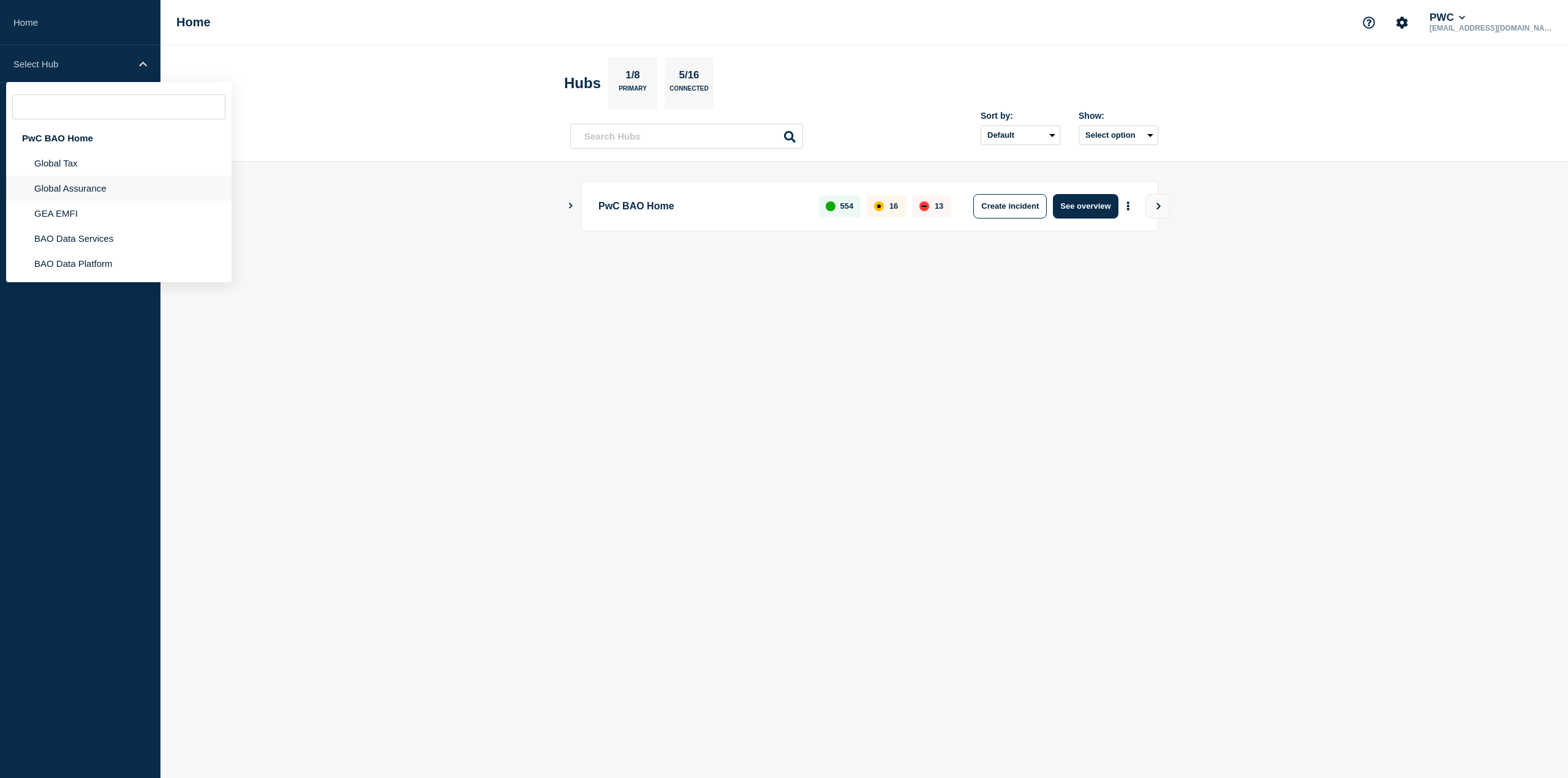 click on "Global Assurance" 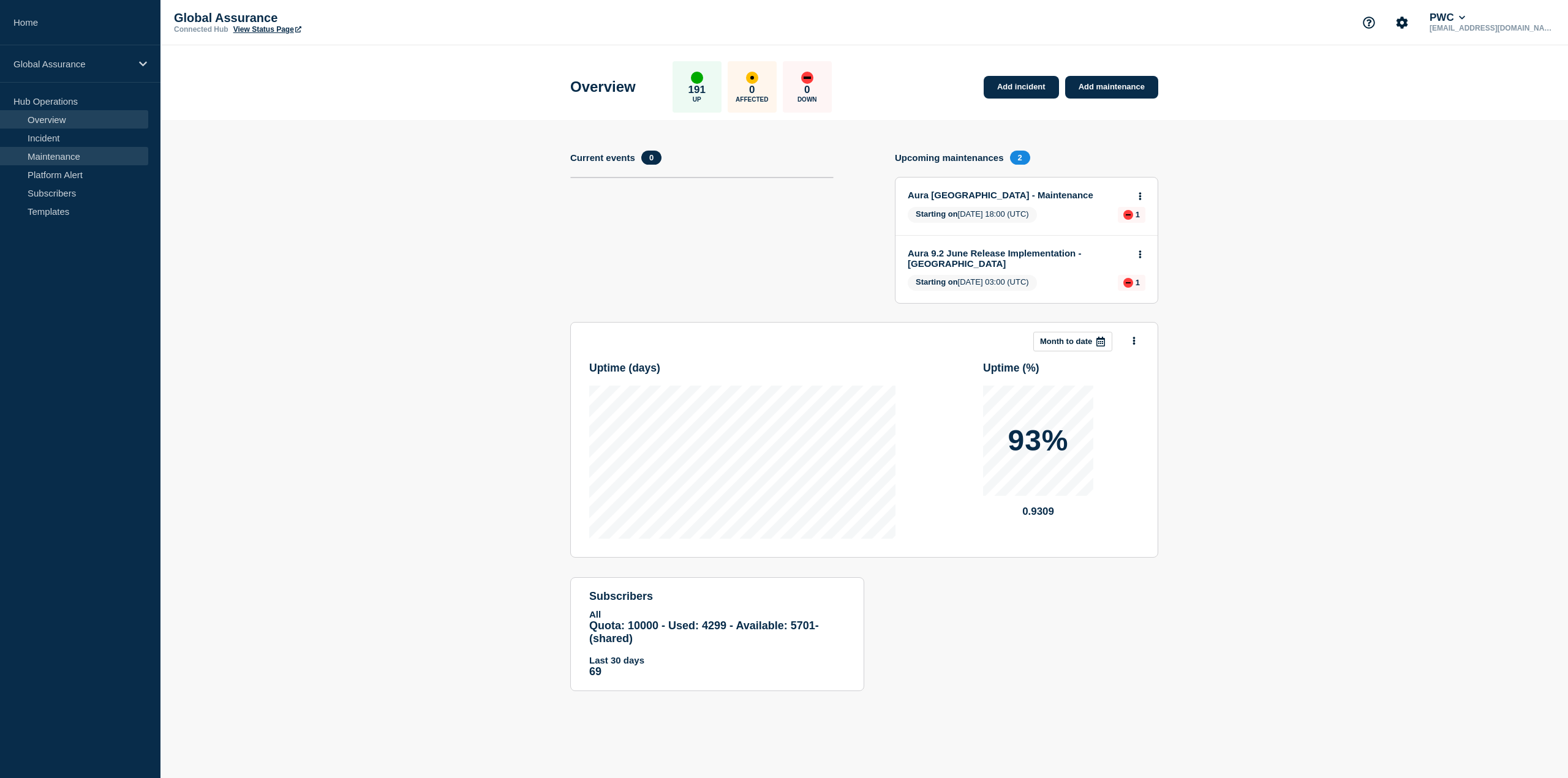 click on "Maintenance" at bounding box center (74, 156) 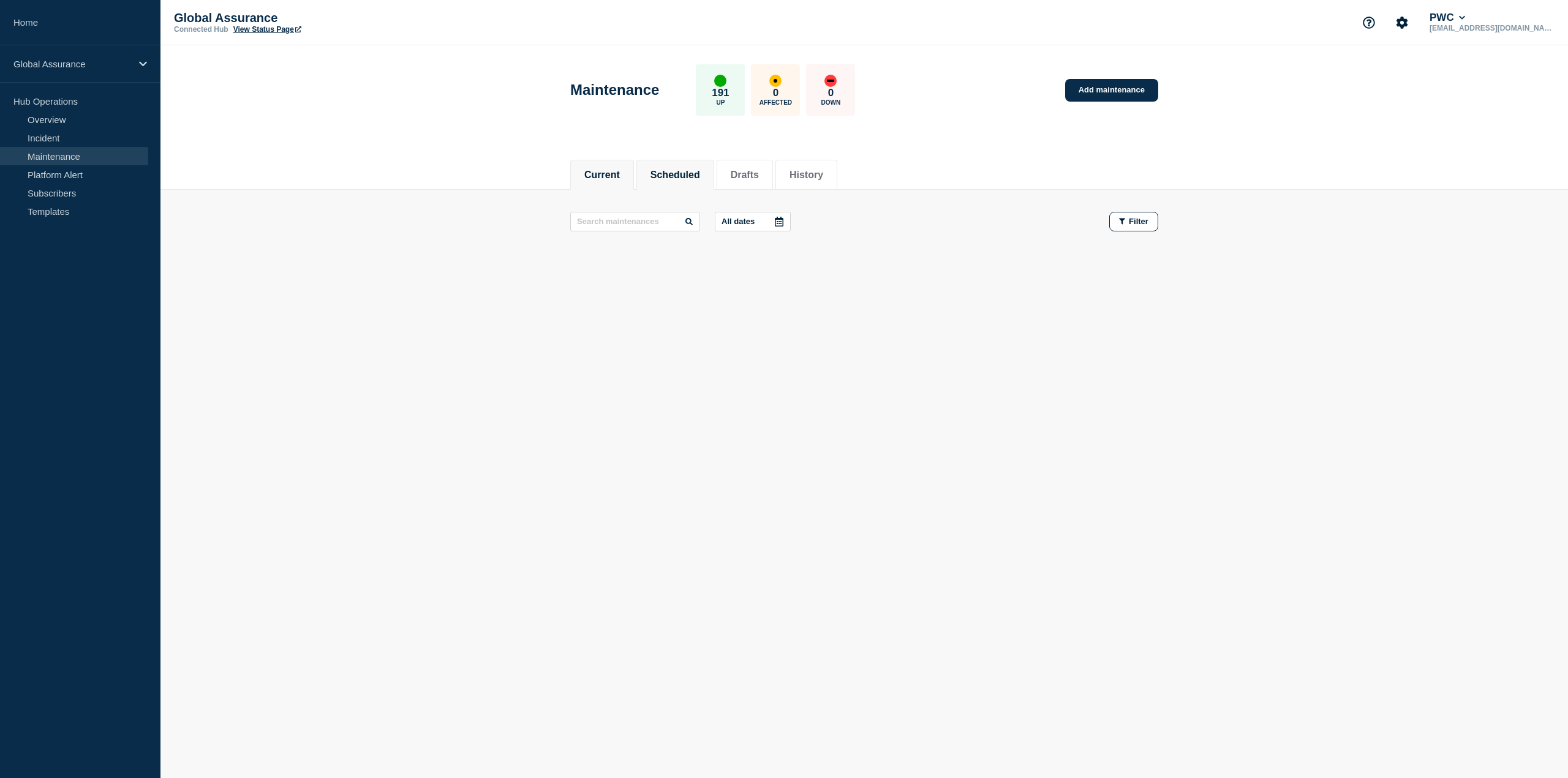 click on "Scheduled" at bounding box center [675, 175] 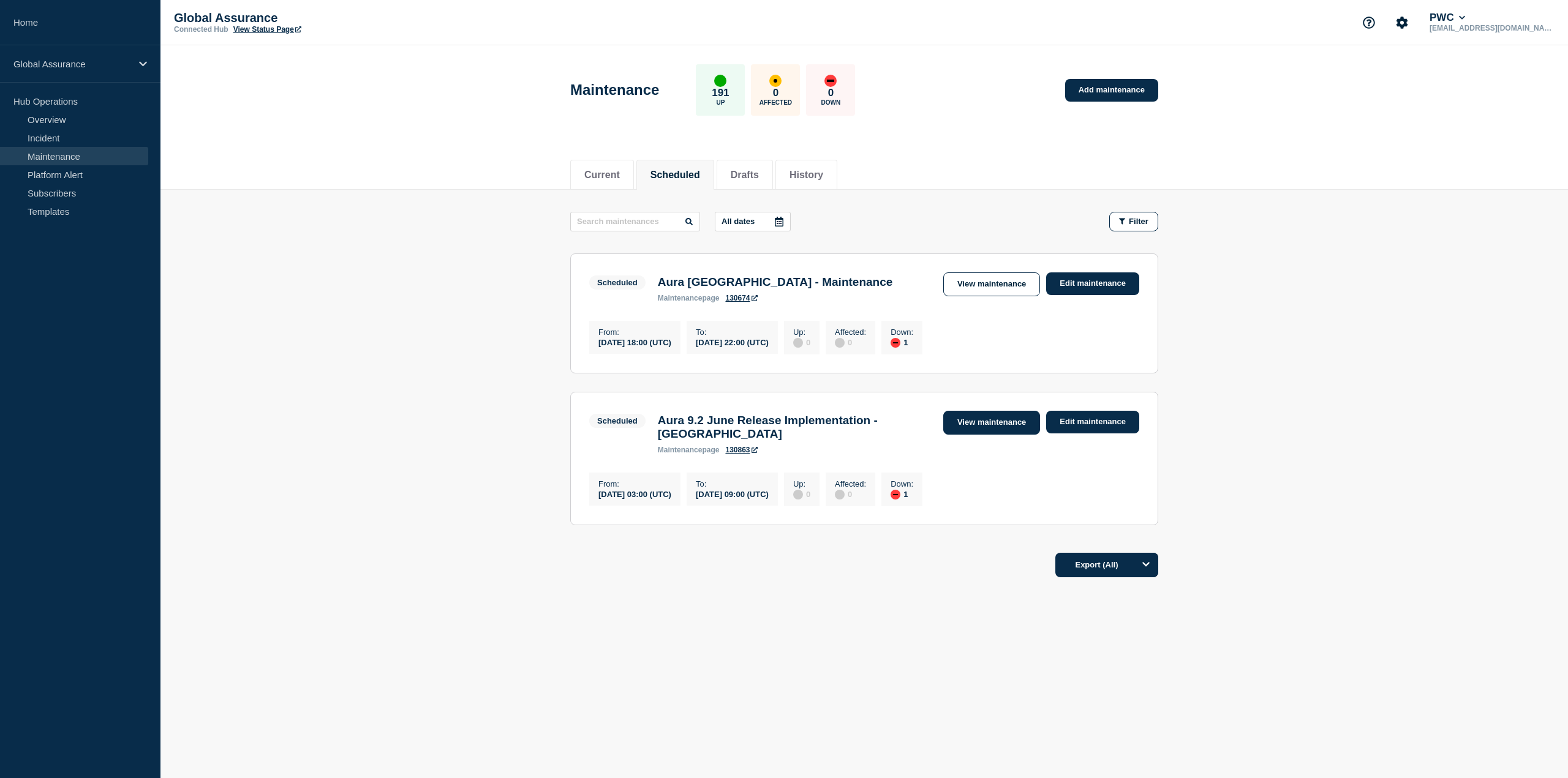 click on "View maintenance" at bounding box center (992, 422) 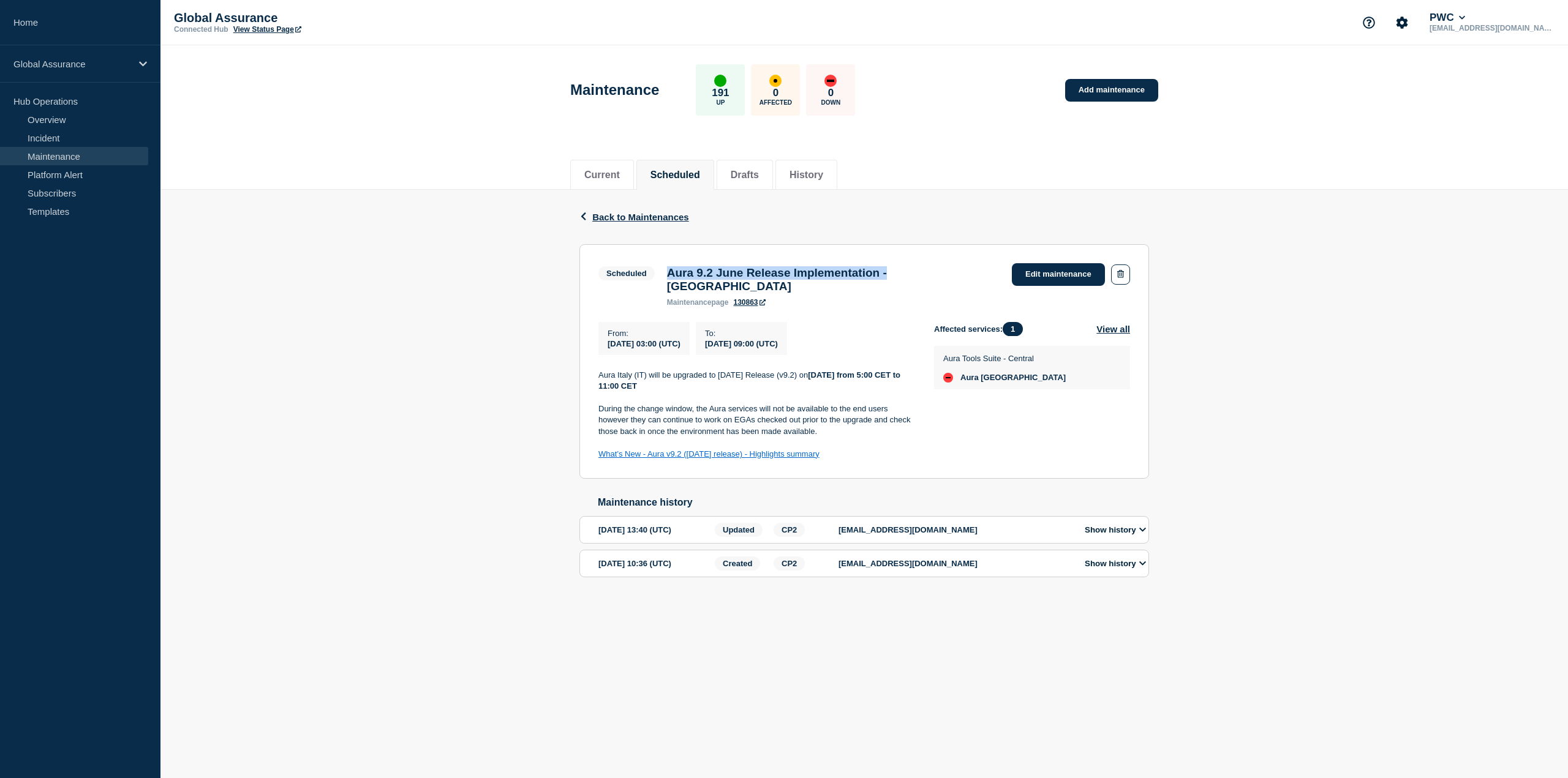 drag, startPoint x: 668, startPoint y: 274, endPoint x: 920, endPoint y: 258, distance: 252.5074 